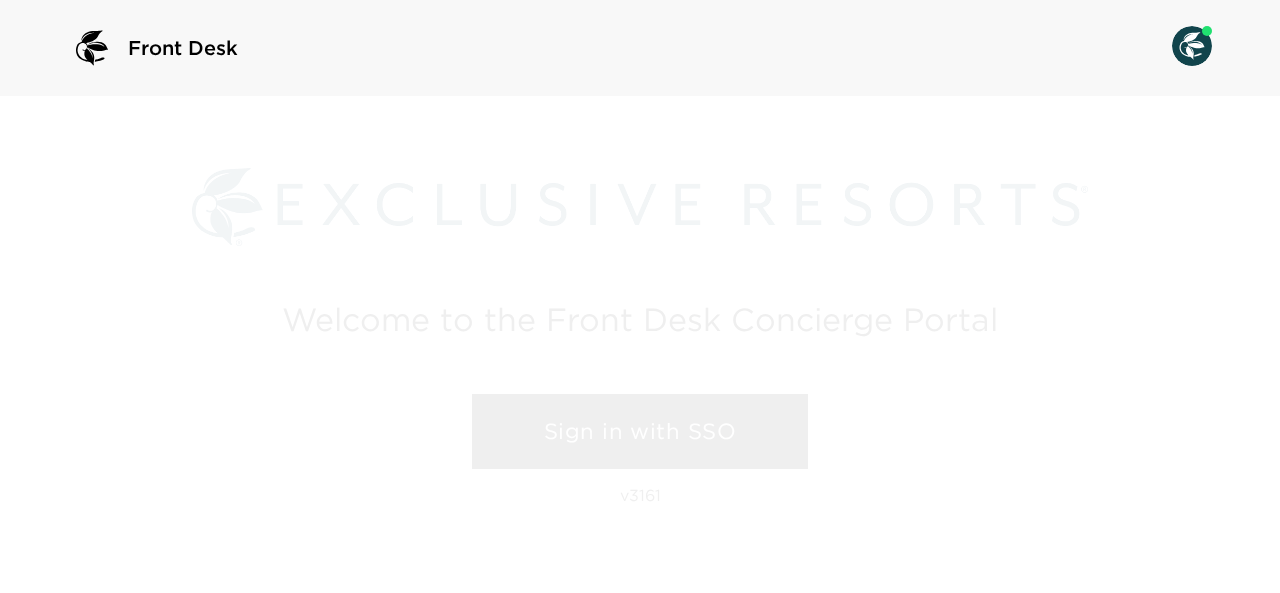 scroll, scrollTop: 0, scrollLeft: 0, axis: both 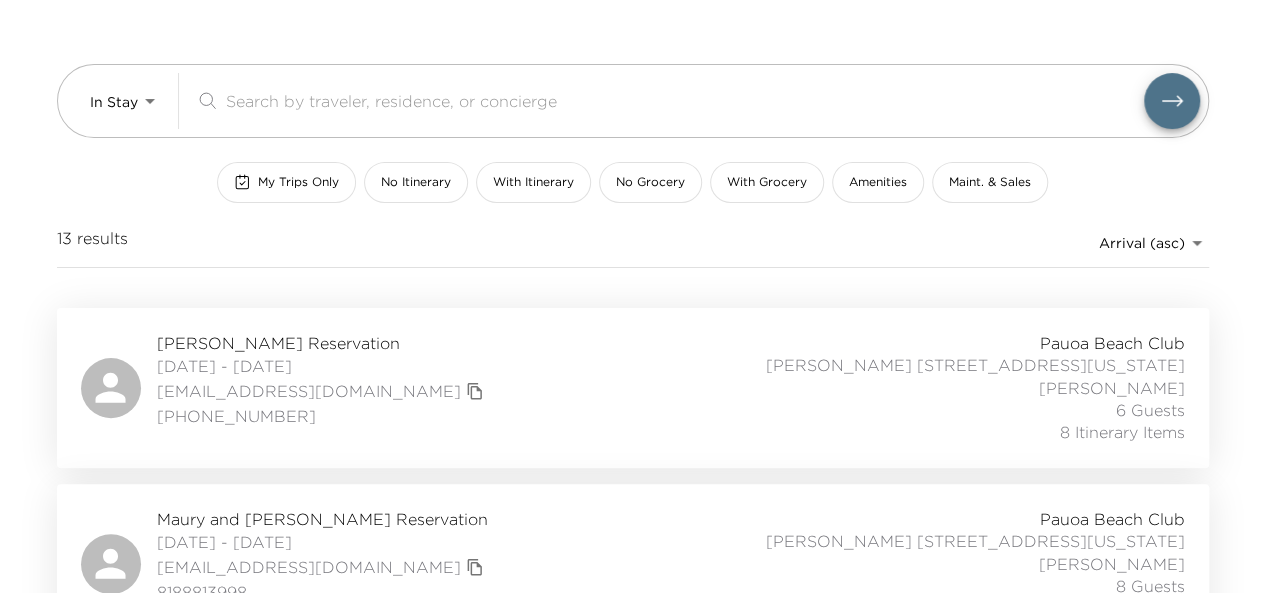click on "My Trips Only" at bounding box center (298, 182) 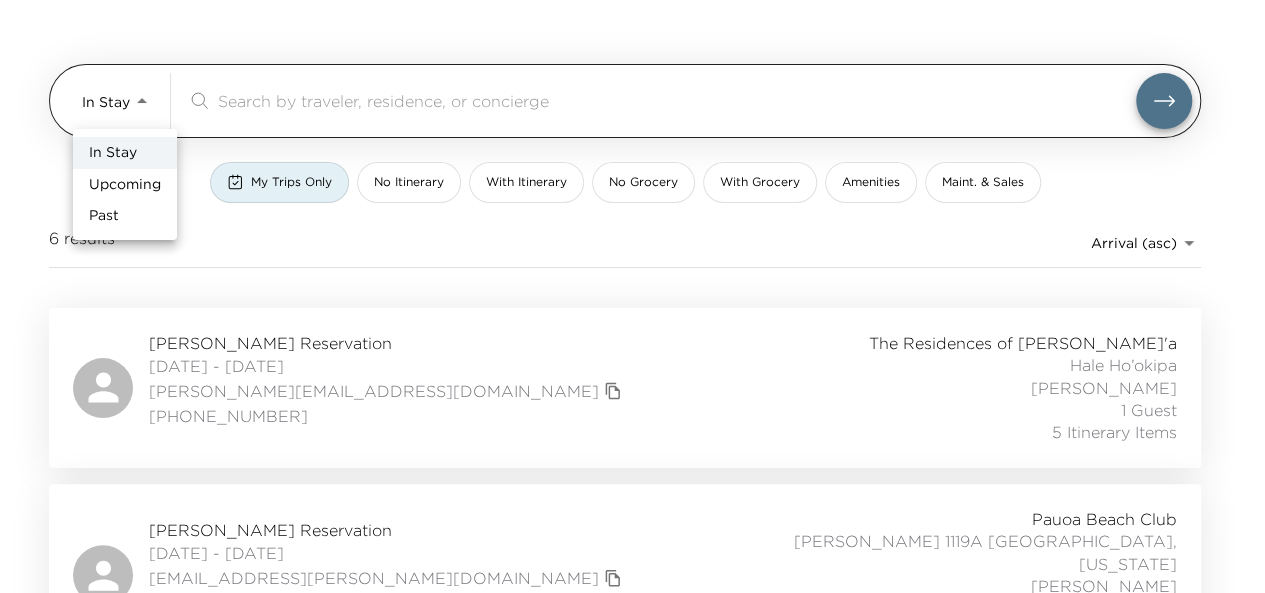 click on "Front Desk In Stay In-Stay ​ My Trips Only No Itinerary With Itinerary No Grocery With Grocery Amenities Maint. & Sales 6 results Arrival (asc) reservations_prod_arrival_asc [PERSON_NAME] Reservation [DATE] - [DATE] [EMAIL_ADDRESS][DOMAIN_NAME] [PHONE_NUMBER] The Residences of [PERSON_NAME]'a [PERSON_NAME][GEOGRAPHIC_DATA] [PERSON_NAME] 1 Guest 5 Itinerary Items [PERSON_NAME] Reservation [DATE] - [DATE] [EMAIL_ADDRESS][PERSON_NAME][DOMAIN_NAME] [PHONE_NUMBER] [GEOGRAPHIC_DATA] [PERSON_NAME][GEOGRAPHIC_DATA], [US_STATE] [PERSON_NAME] 1 Guest 6 Itinerary Items [PERSON_NAME][GEOGRAPHIC_DATA] [DATE] - [DATE] [PERSON_NAME][EMAIL_ADDRESS][DOMAIN_NAME] [PHONE_NUMBER] [GEOGRAPHIC_DATA] [PERSON_NAME][GEOGRAPHIC_DATA], [US_STATE] [PERSON_NAME] 1 Guest 10 Itinerary Items [PERSON_NAME] Reservation [DATE] - [DATE] [PERSON_NAME][EMAIL_ADDRESS][PERSON_NAME][DOMAIN_NAME] [PHONE_NUMBER] Ultra The Residences of [PERSON_NAME]'a [PERSON_NAME][GEOGRAPHIC_DATA]  [GEOGRAPHIC_DATA], [US_STATE] [PERSON_NAME] 2 Guests 14 Itinerary Items [PERSON_NAME][GEOGRAPHIC_DATA] [DATE] - [DATE] [EMAIL_ADDRESS][DOMAIN_NAME] 9258909640 Ultra [GEOGRAPHIC_DATA] 11 Guests" at bounding box center (632, 184) 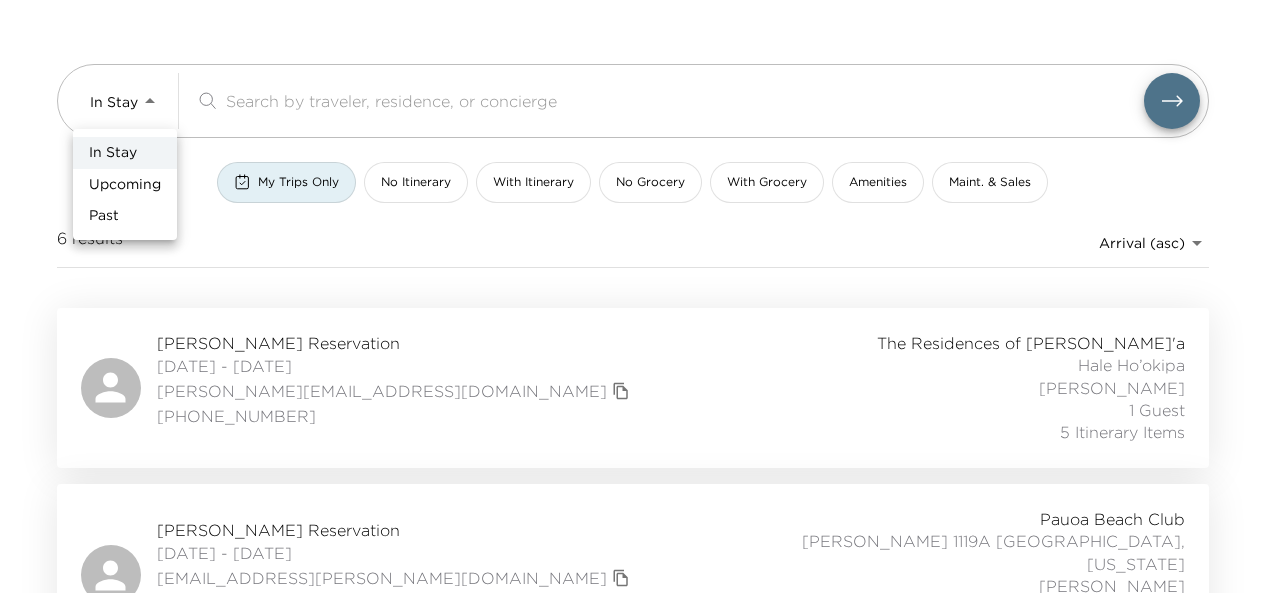 click on "Upcoming" at bounding box center (125, 185) 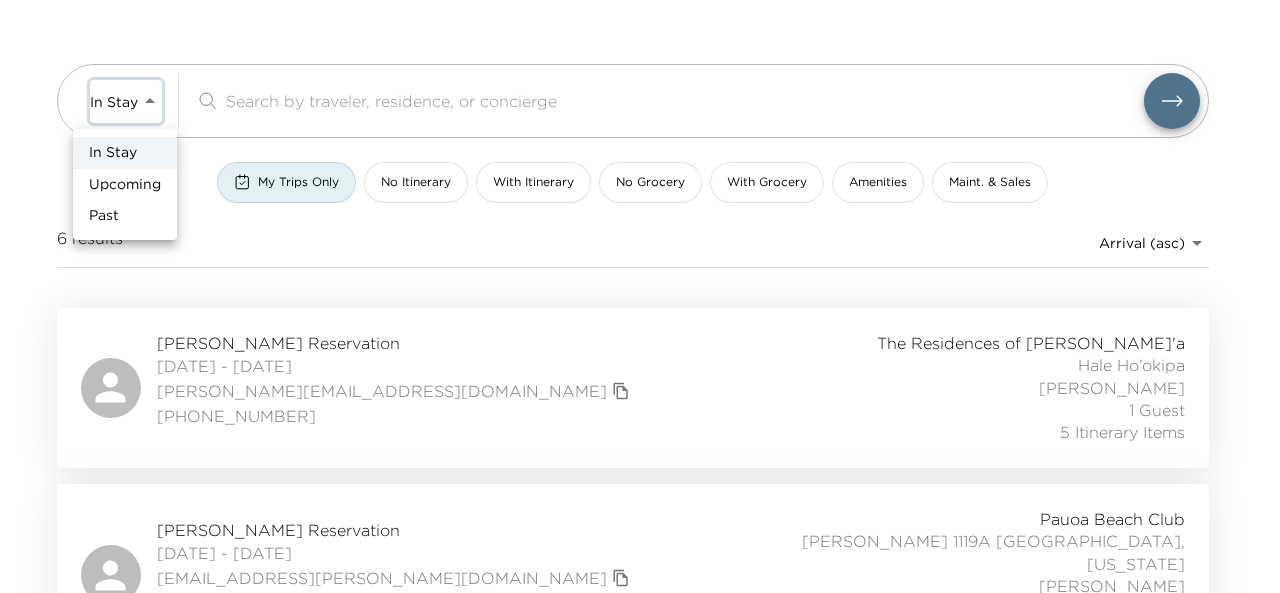 type on "Upcoming" 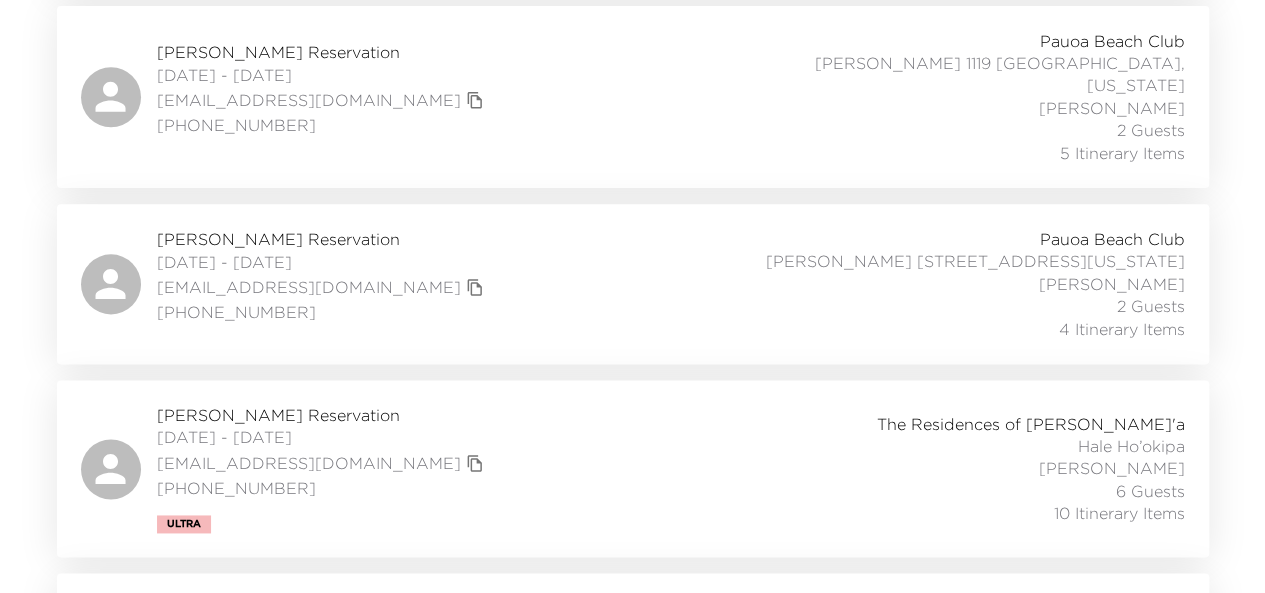 scroll, scrollTop: 1180, scrollLeft: 0, axis: vertical 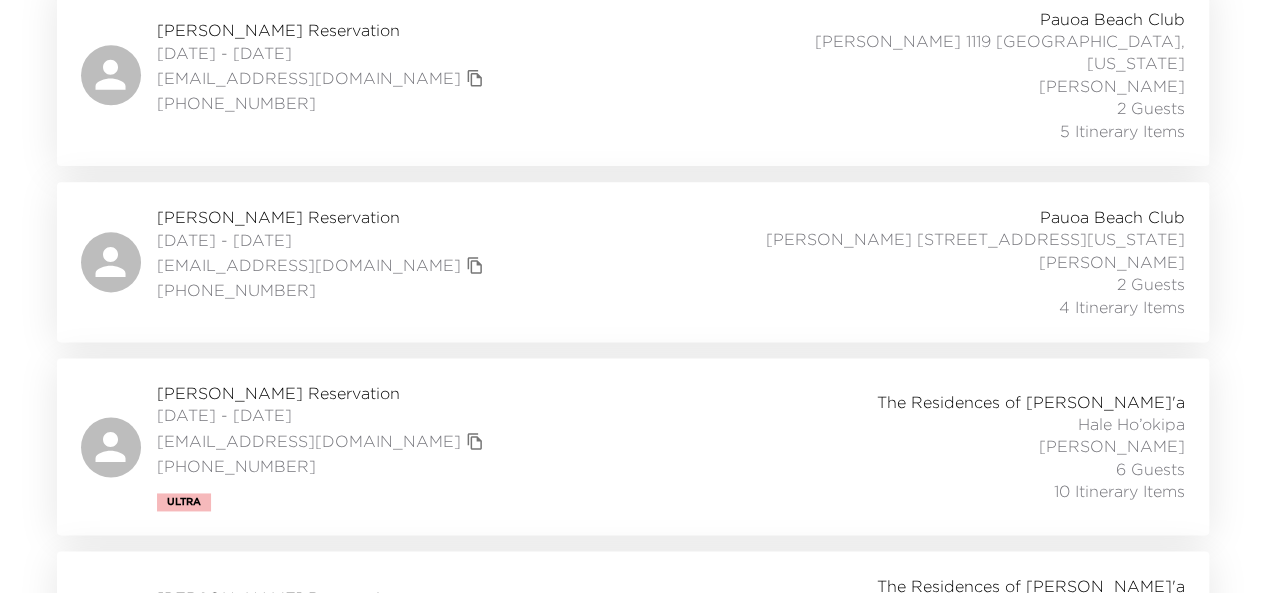 click on "Darren Sagert Reservation" at bounding box center (323, 393) 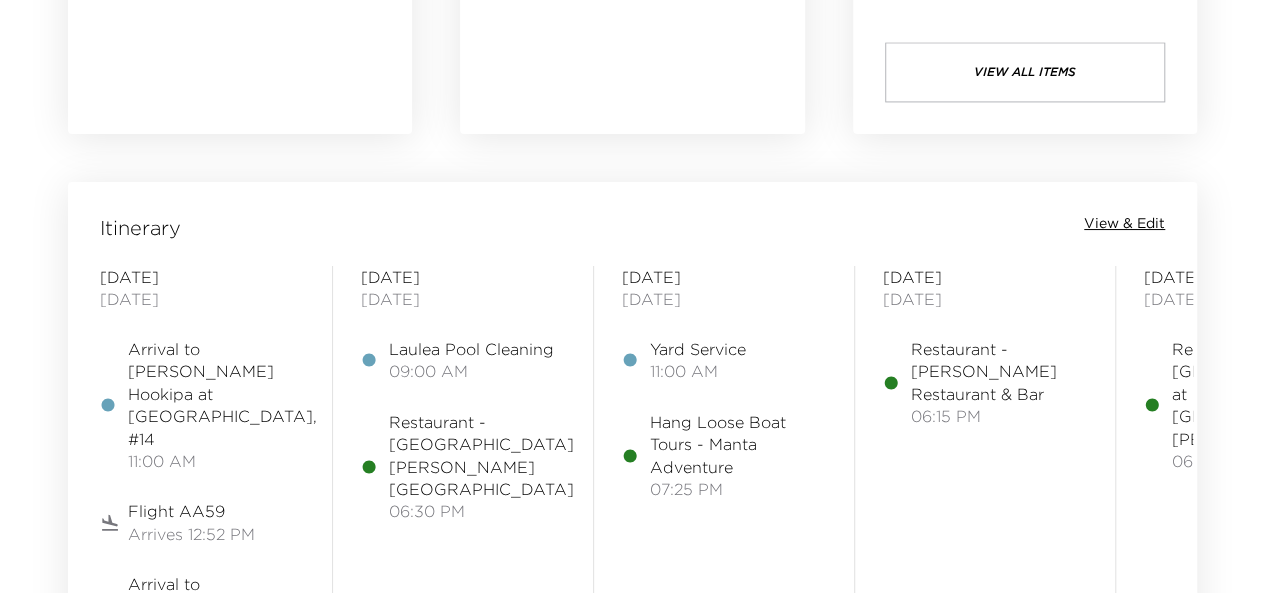 scroll, scrollTop: 1487, scrollLeft: 0, axis: vertical 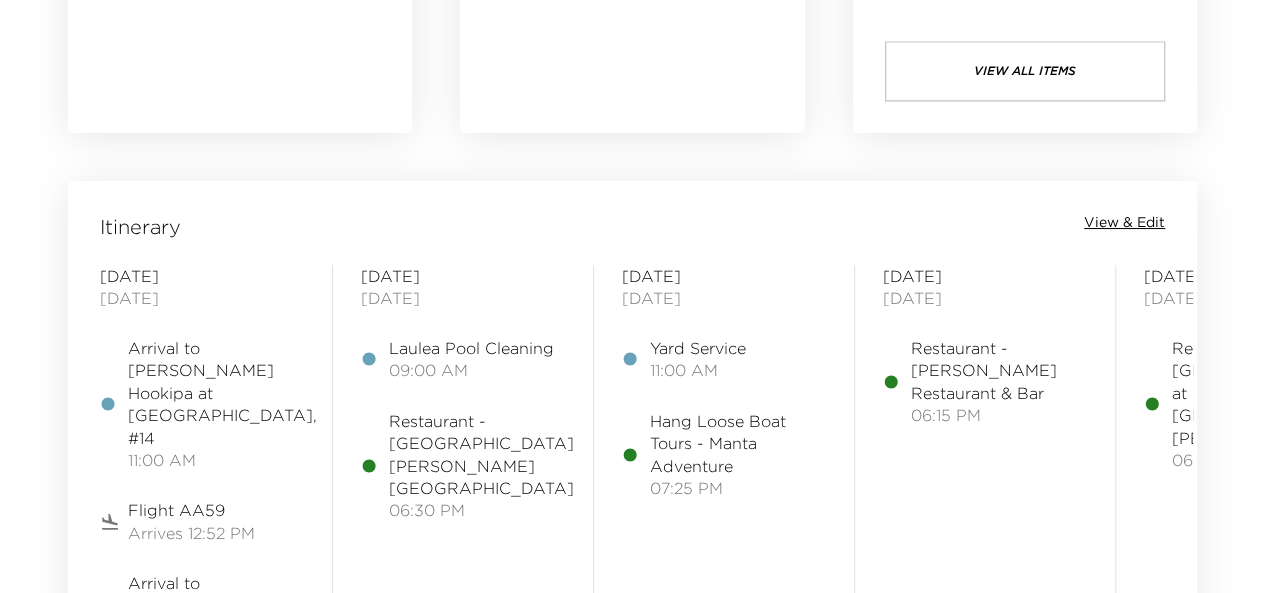 click on "View & Edit" at bounding box center (1124, 223) 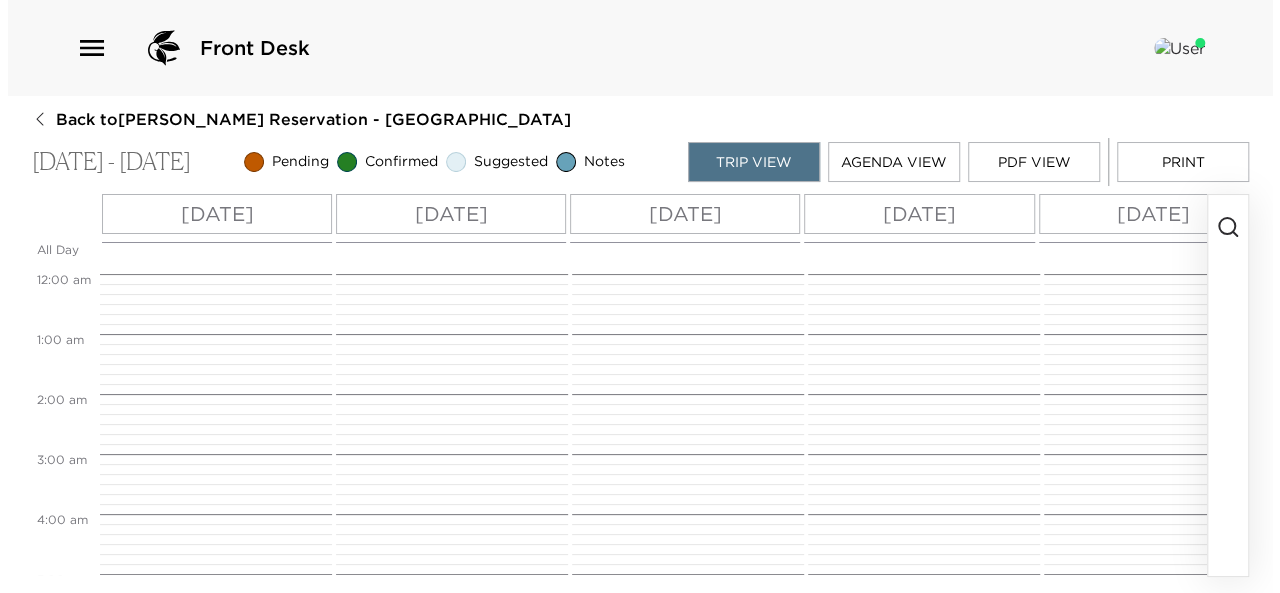 scroll, scrollTop: 0, scrollLeft: 0, axis: both 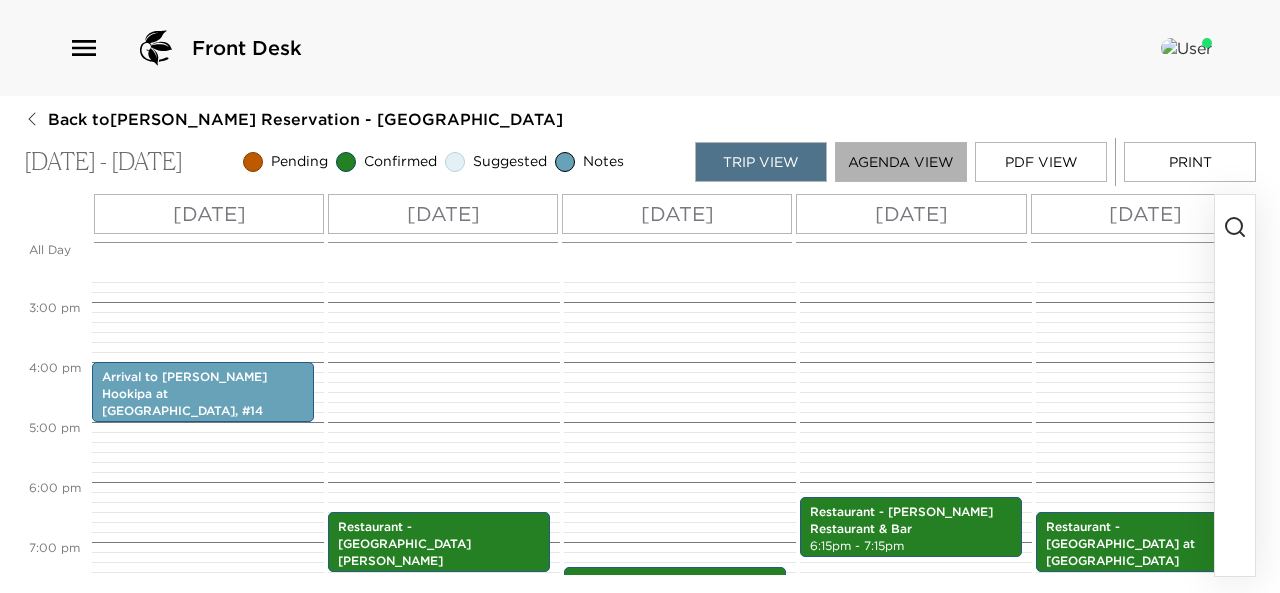 click on "Agenda View" at bounding box center [901, 162] 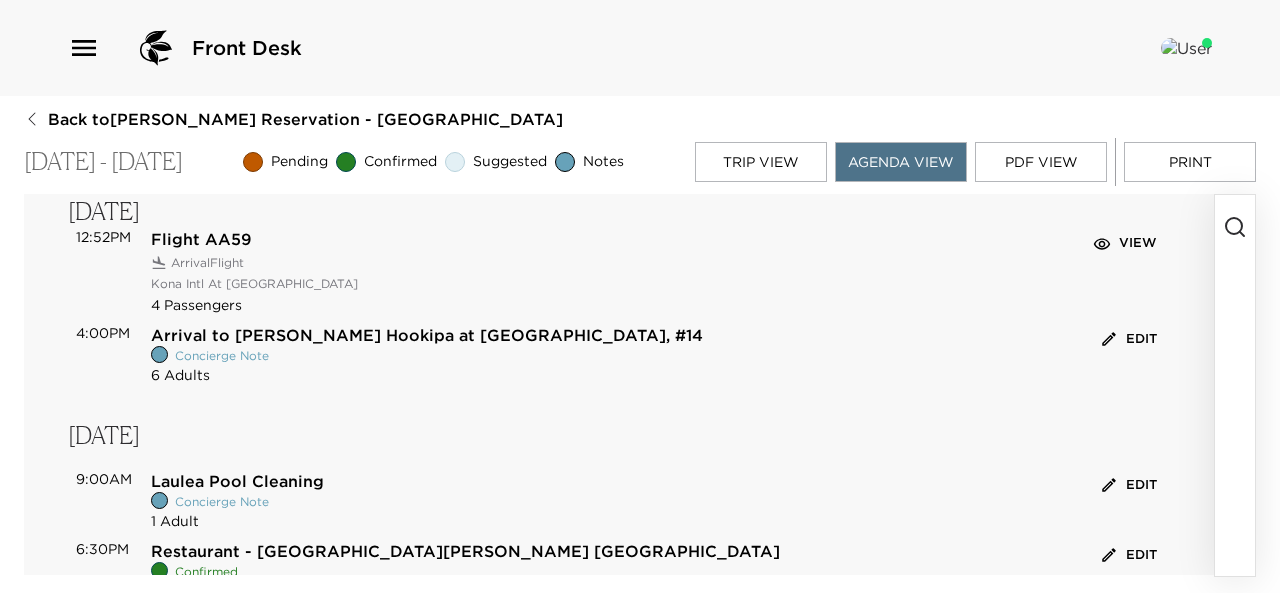 scroll, scrollTop: 135, scrollLeft: 0, axis: vertical 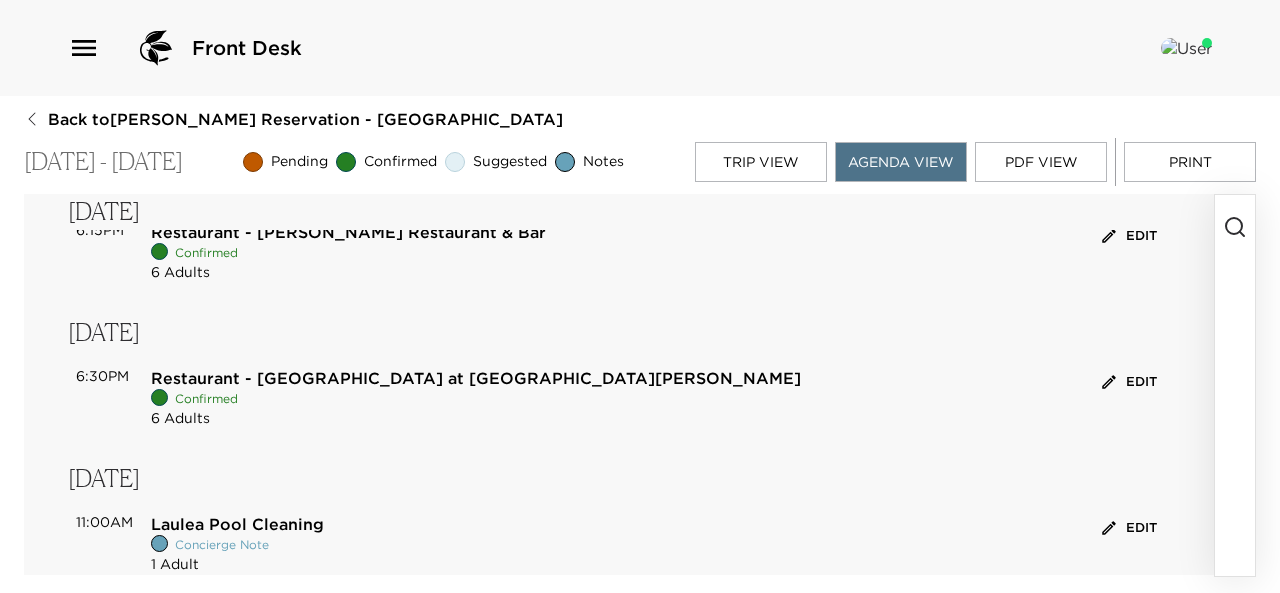 click at bounding box center [1235, 385] 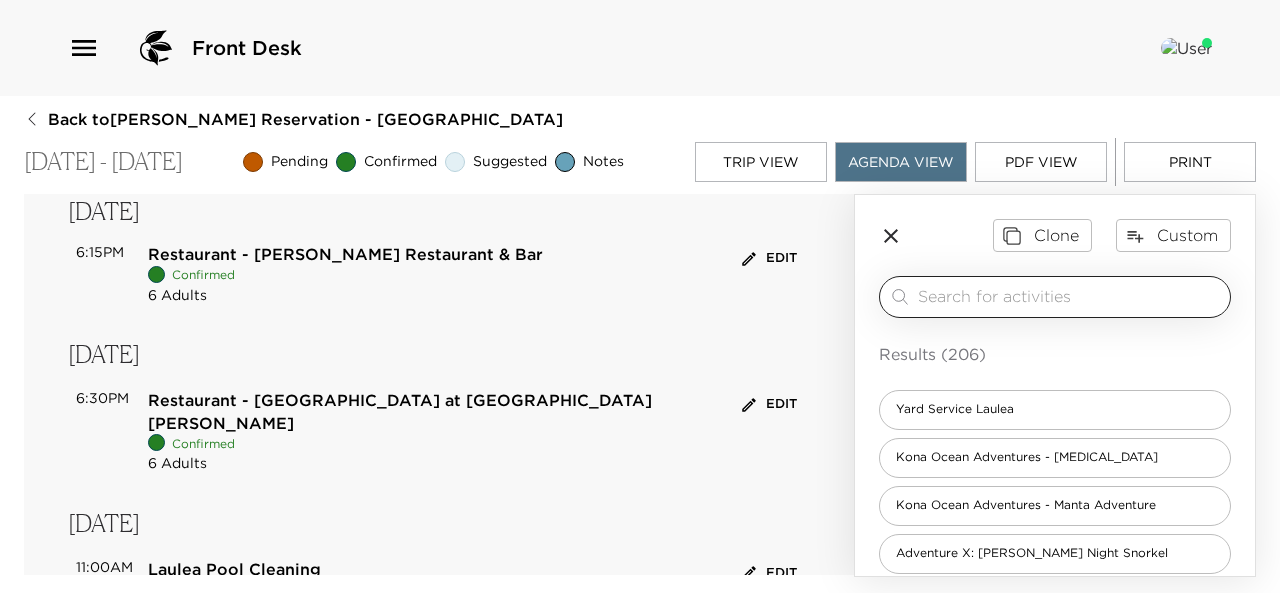 click at bounding box center (1070, 296) 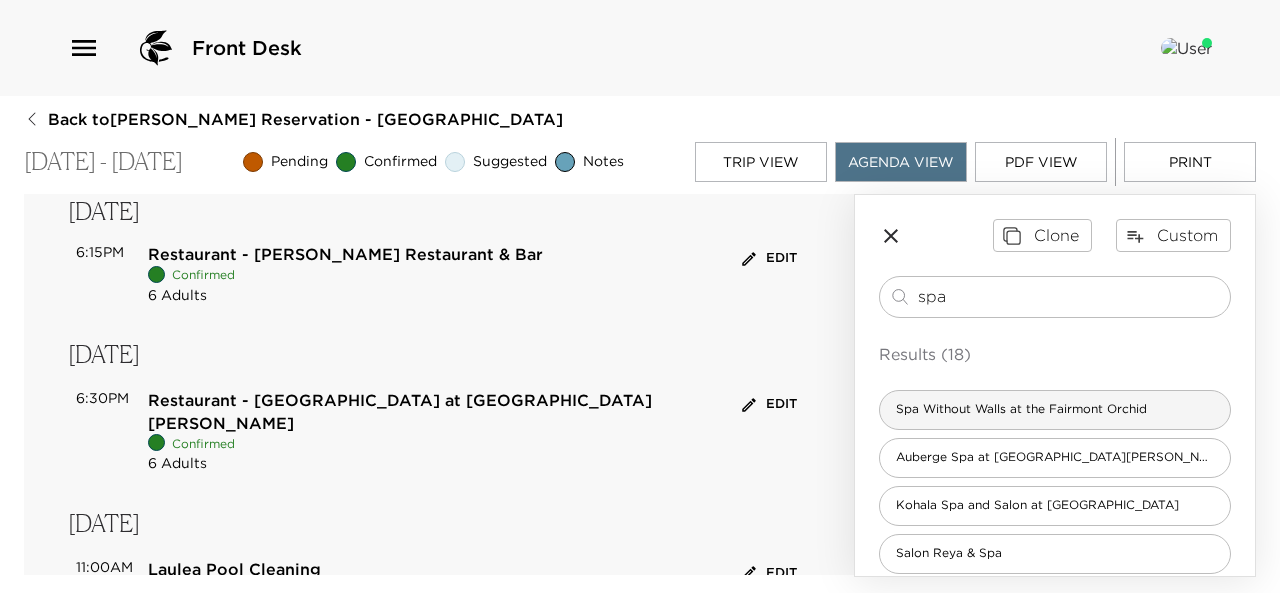 type on "spa" 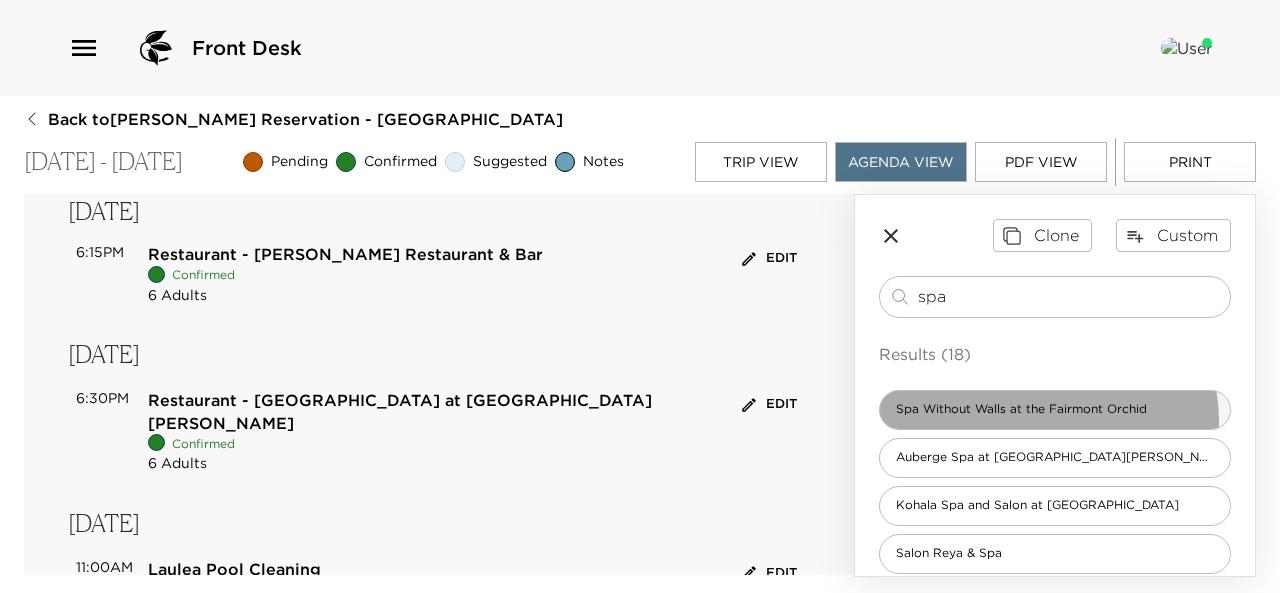 click on "Spa Without Walls at the Fairmont Orchid" at bounding box center (1055, 410) 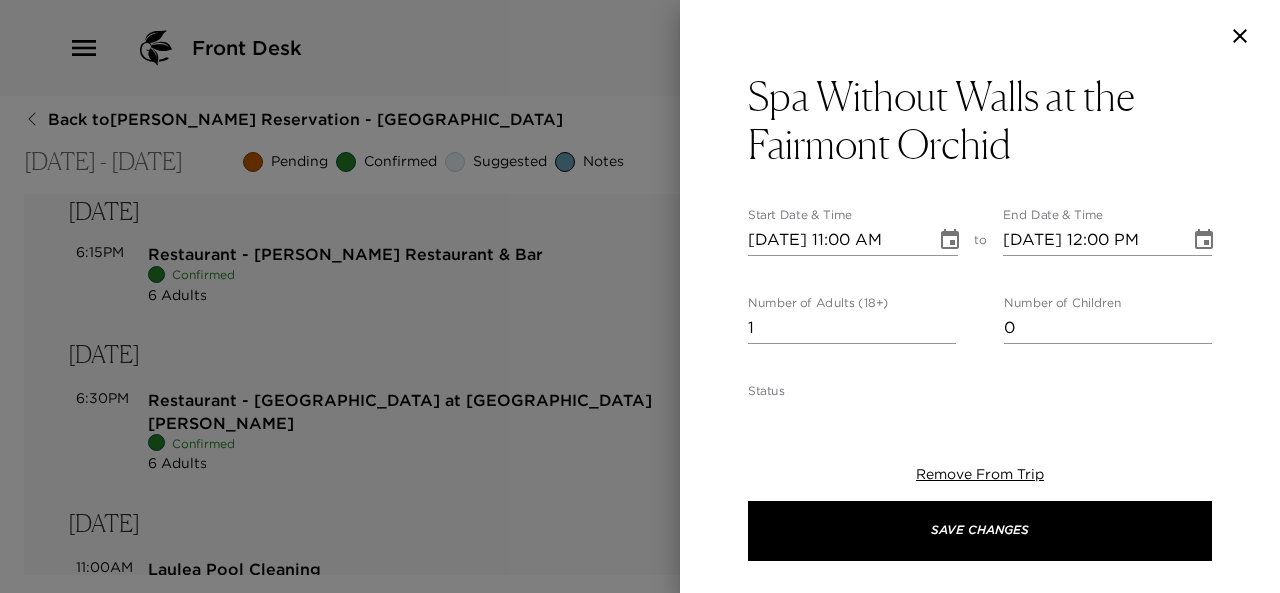 type on "Your spa treatment at Spa Without Walls is confirmed.
Drive Time: 5-minute walk from your residence at [GEOGRAPHIC_DATA]
Check-In Time:
Treatment Start Time:
Treatment Type:
Therapist Gender Preference:
Treatment Location:
Parking: For guests who chose to drive self-parking and valet are both available" 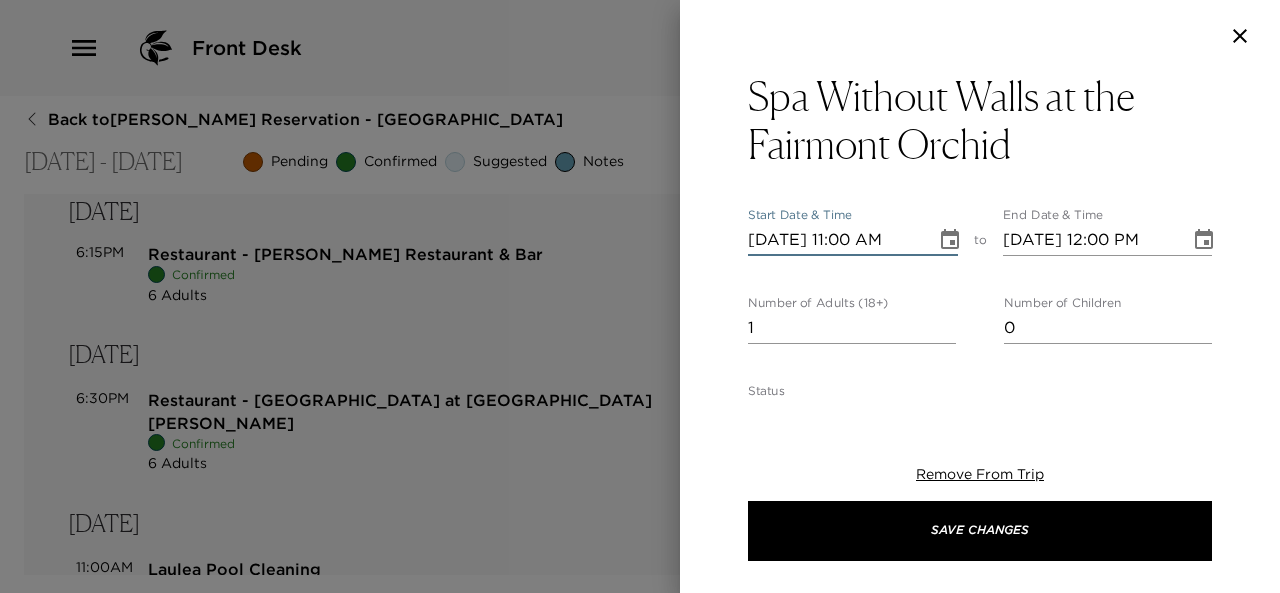 click on "[DATE] 11:00 AM" at bounding box center [835, 240] 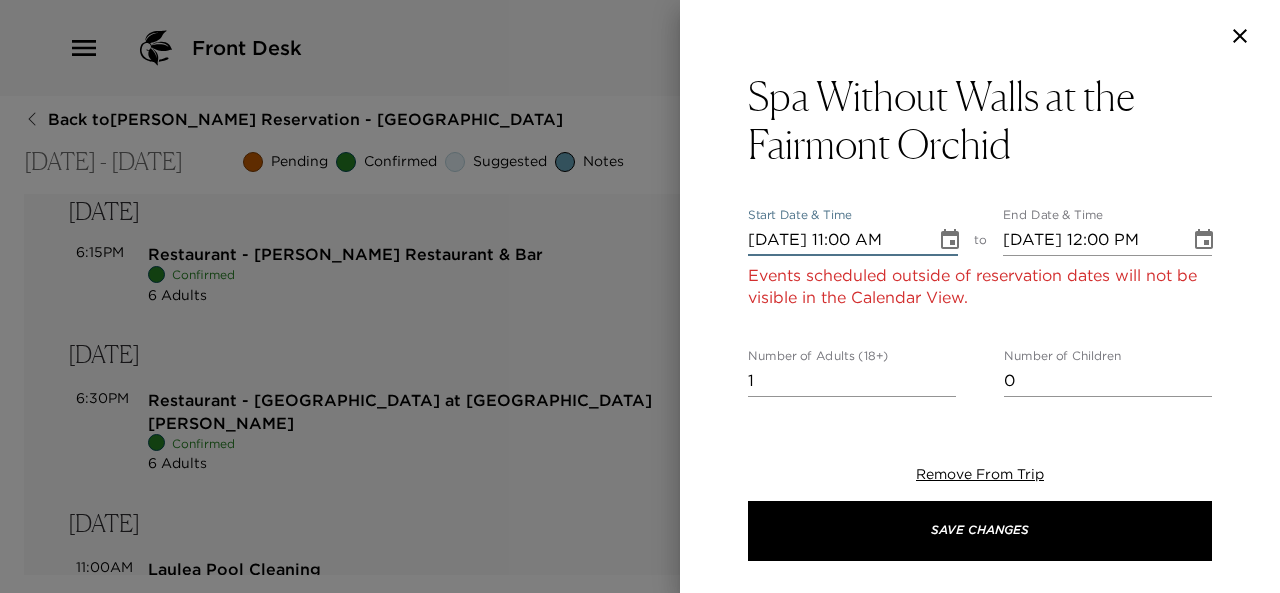type on "[DATE] 11:00 AM" 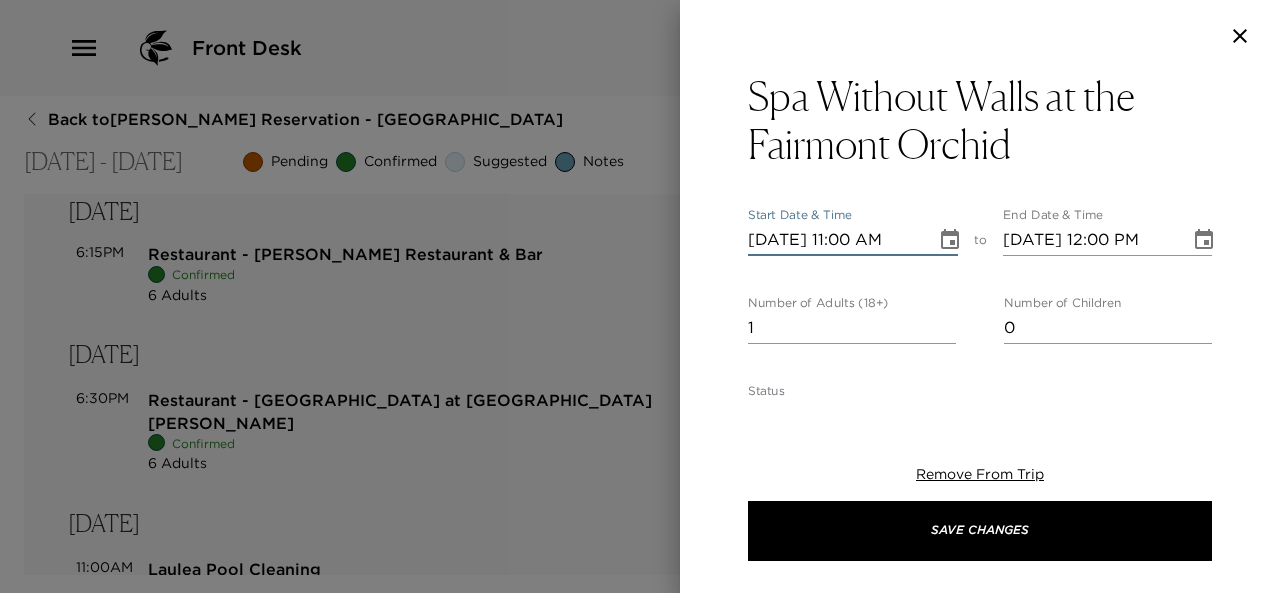 click on "[DATE] 11:00 AM" at bounding box center [835, 240] 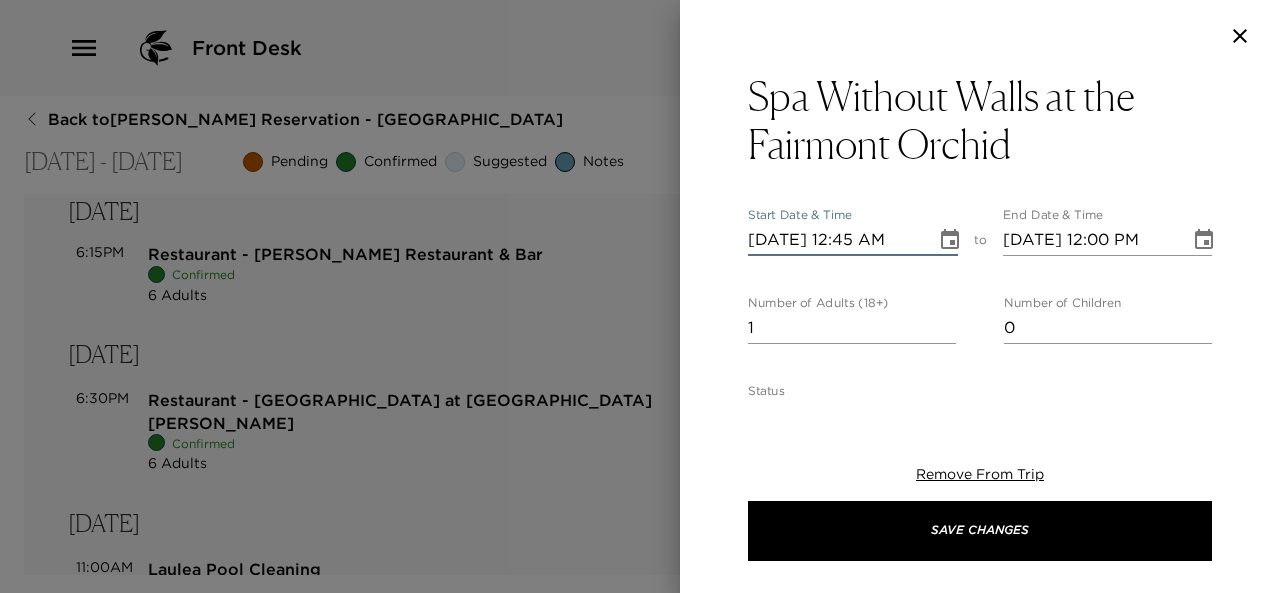 scroll, scrollTop: 0, scrollLeft: 0, axis: both 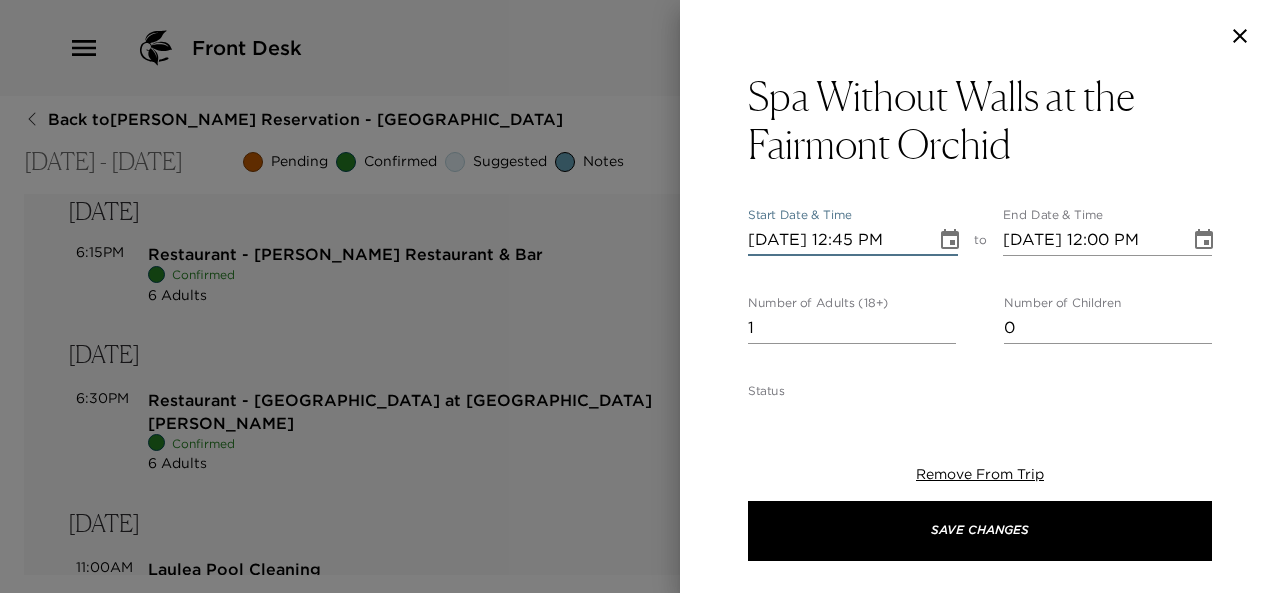 type on "[DATE] 01:45 PM" 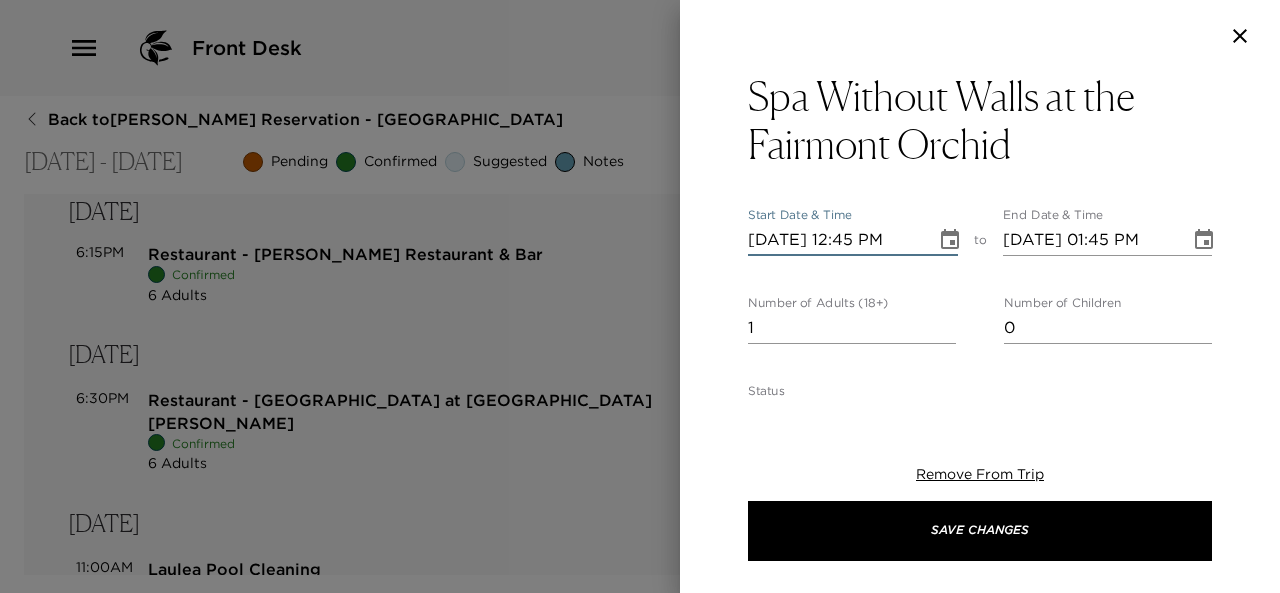 type on "[DATE] 12:45 PM" 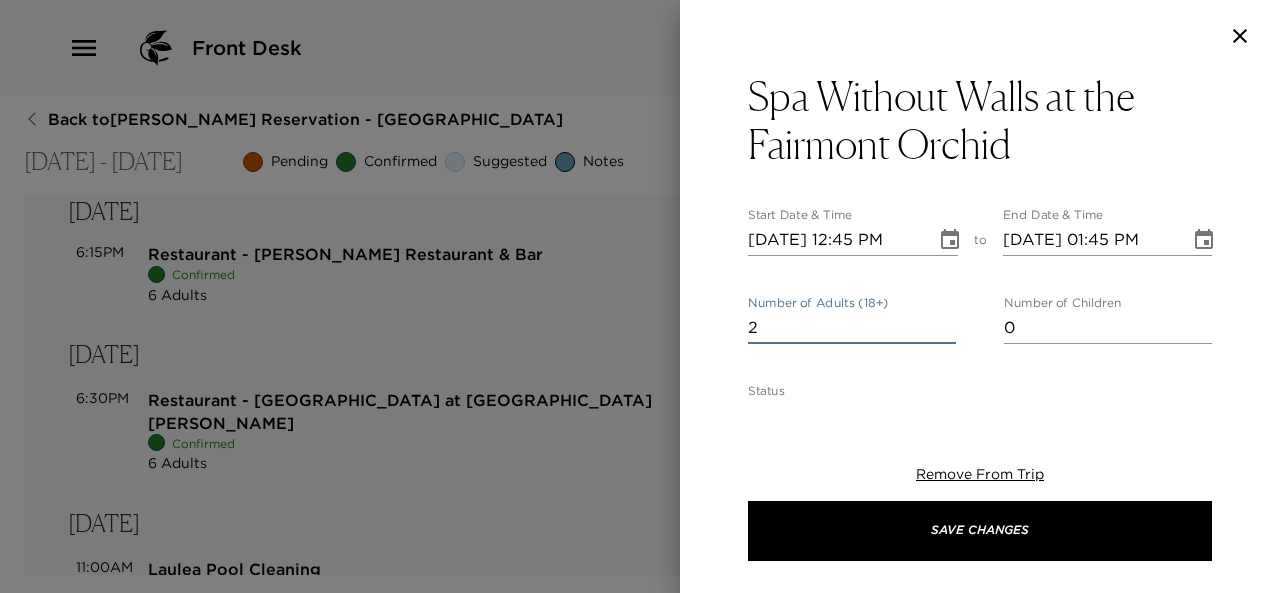 click on "2" at bounding box center (852, 328) 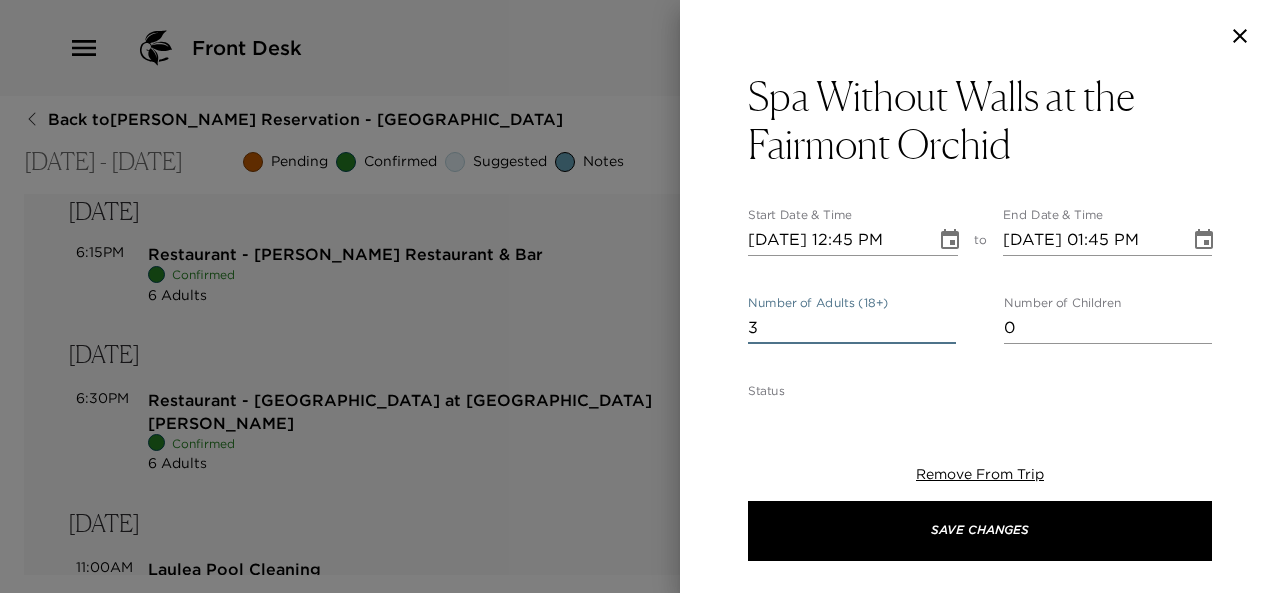 type on "3" 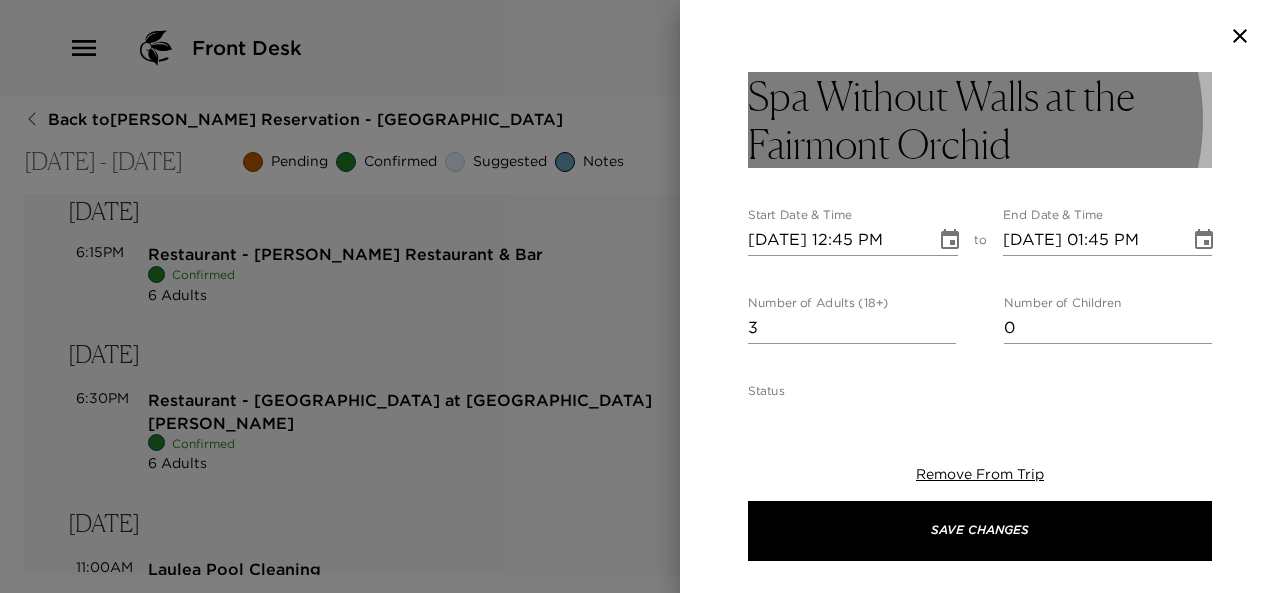 click on "Spa Without Walls at the Fairmont Orchid" at bounding box center [980, 120] 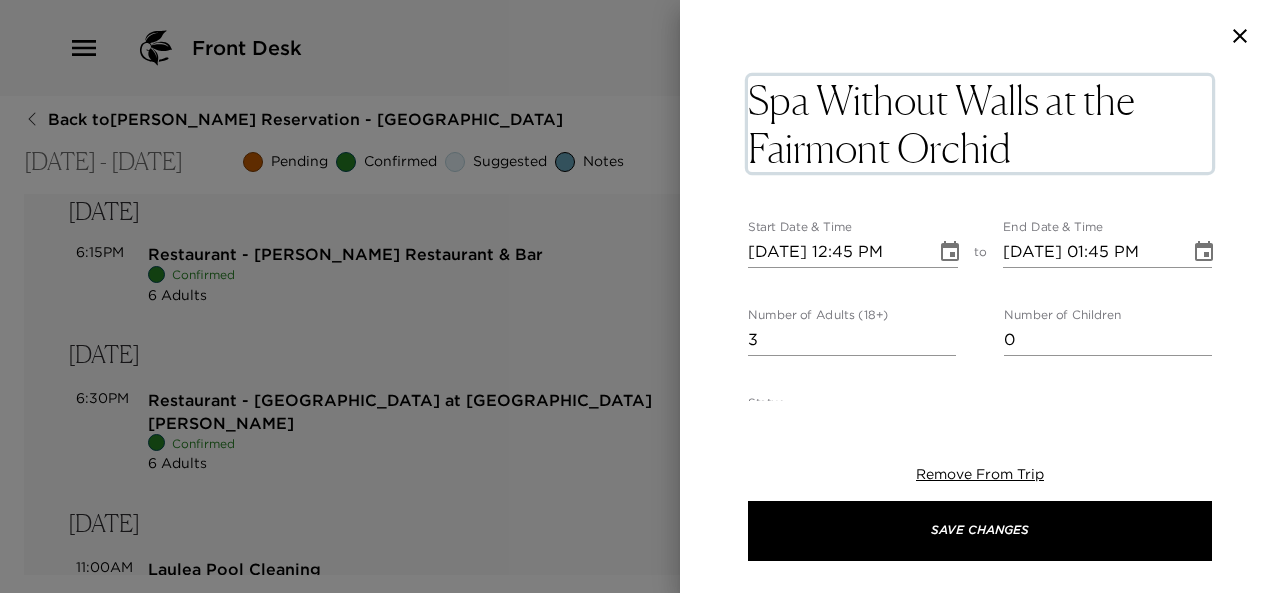 click on "Spa Without Walls at the Fairmont Orchid" at bounding box center (980, 124) 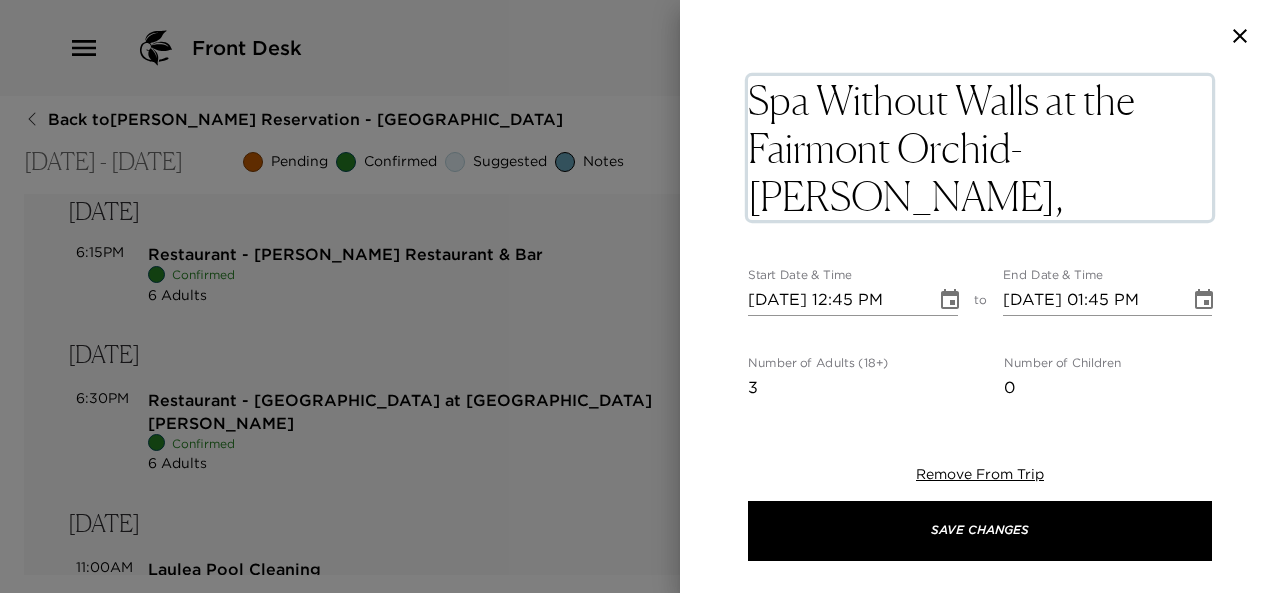 type on "Spa Without Walls at the Fairmont Orchid- [PERSON_NAME], [PERSON_NAME] and [PERSON_NAME]" 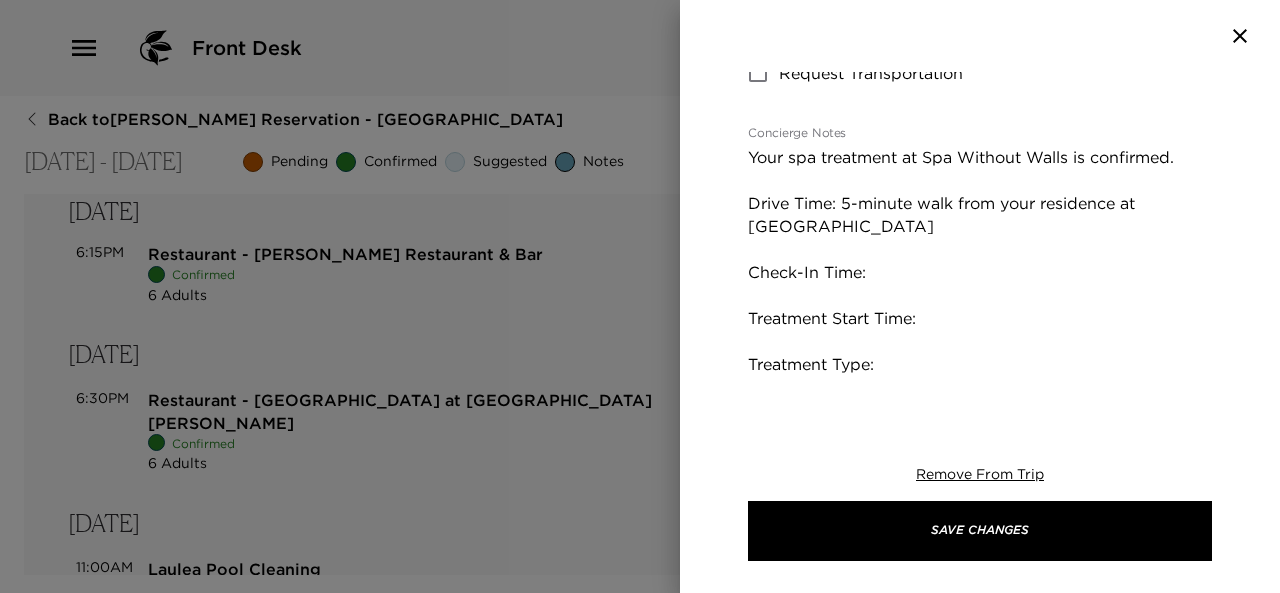 scroll, scrollTop: 470, scrollLeft: 0, axis: vertical 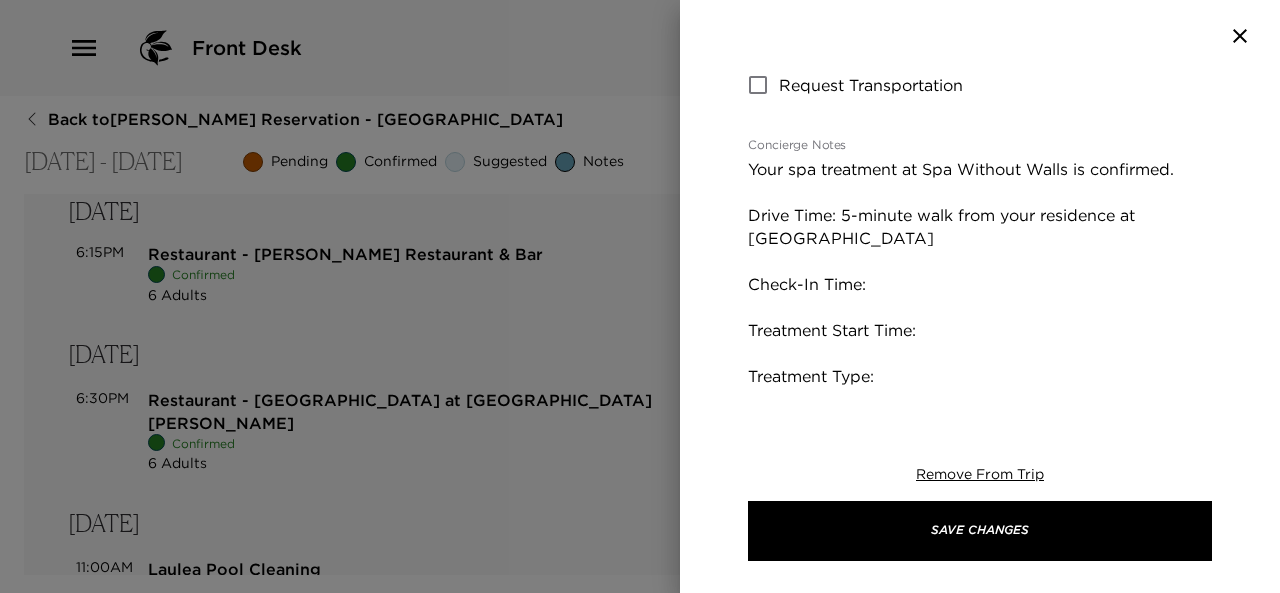 click on "Your spa treatment at Spa Without Walls is confirmed.
Drive Time: 5-minute walk from your residence at [GEOGRAPHIC_DATA]
Check-In Time:
Treatment Start Time:
Treatment Type:
Therapist Gender Preference:
Treatment Location:
Parking: For guests who chose to drive self-parking and valet are both available" at bounding box center (980, 353) 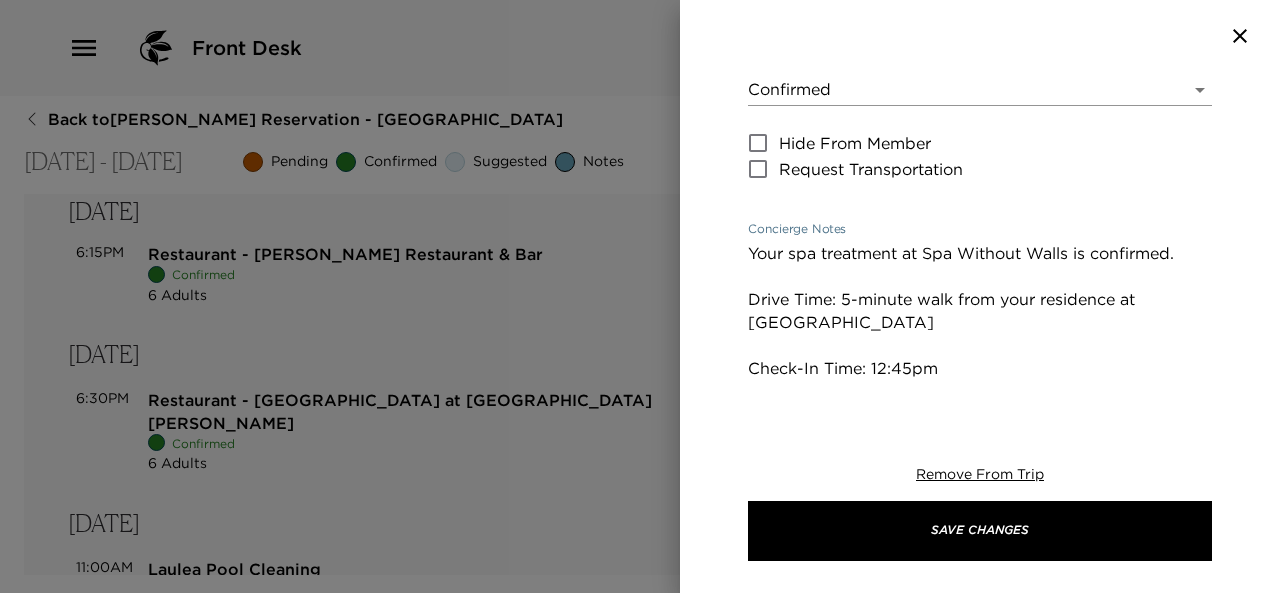 click on "Your spa treatment at Spa Without Walls is confirmed.
Drive Time: 5-minute walk from your residence at [GEOGRAPHIC_DATA]
Check-In Time: 12:45pm
Treatment Start Time:
Treatment Type:
Therapist Gender Preference:
Treatment Location:
Parking: For guests who chose to drive self-parking and valet are both available" at bounding box center (980, 437) 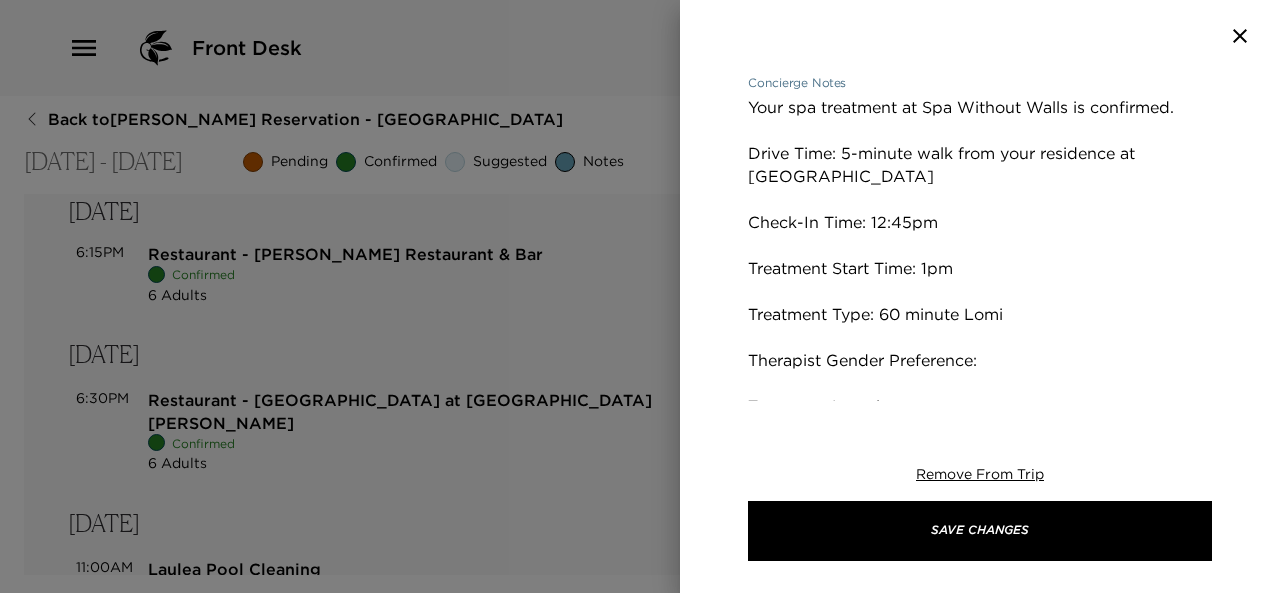 scroll, scrollTop: 656, scrollLeft: 0, axis: vertical 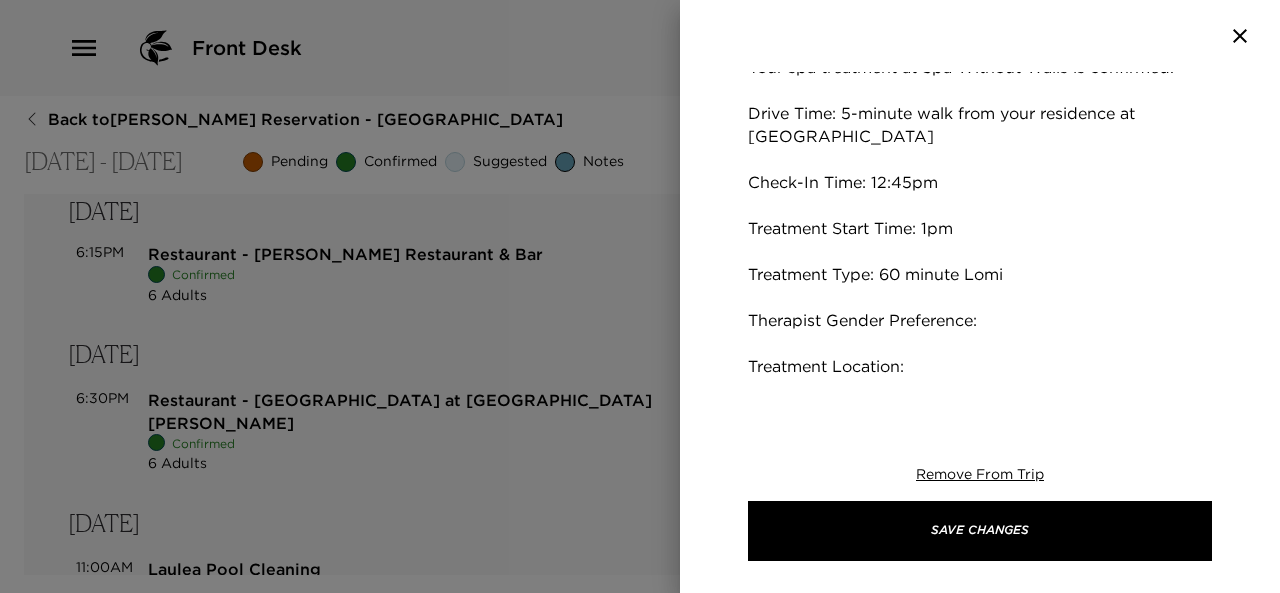 click on "Your spa treatment at Spa Without Walls is confirmed.
Drive Time: 5-minute walk from your residence at [GEOGRAPHIC_DATA]
Check-In Time: 12:45pm
Treatment Start Time: 1pm
Treatment Type: 60 minute Lomi
Therapist Gender Preference:
Treatment Location:
Parking: For guests who chose to drive self-parking and valet are both available" at bounding box center (980, 251) 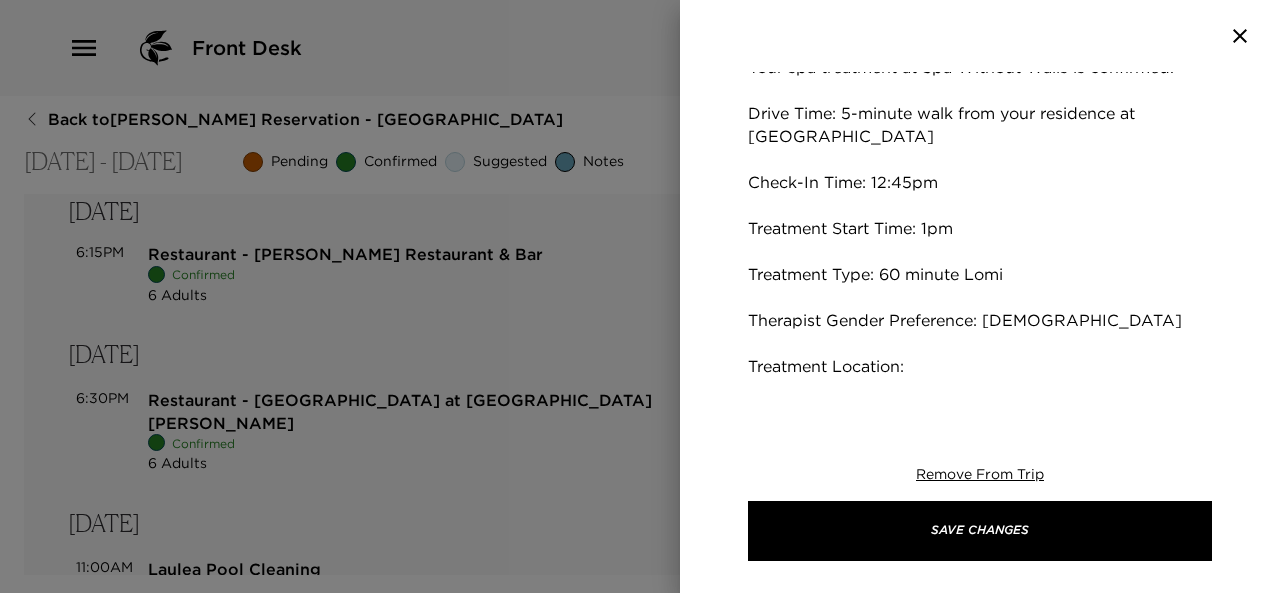 click on "Your spa treatment at Spa Without Walls is confirmed.
Drive Time: 5-minute walk from your residence at [GEOGRAPHIC_DATA]
Check-In Time: 12:45pm
Treatment Start Time: 1pm
Treatment Type: 60 minute Lomi
Therapist Gender Preference: [DEMOGRAPHIC_DATA]
Treatment Location:
Parking: For guests who chose to drive self-parking and valet are both available" at bounding box center (980, 251) 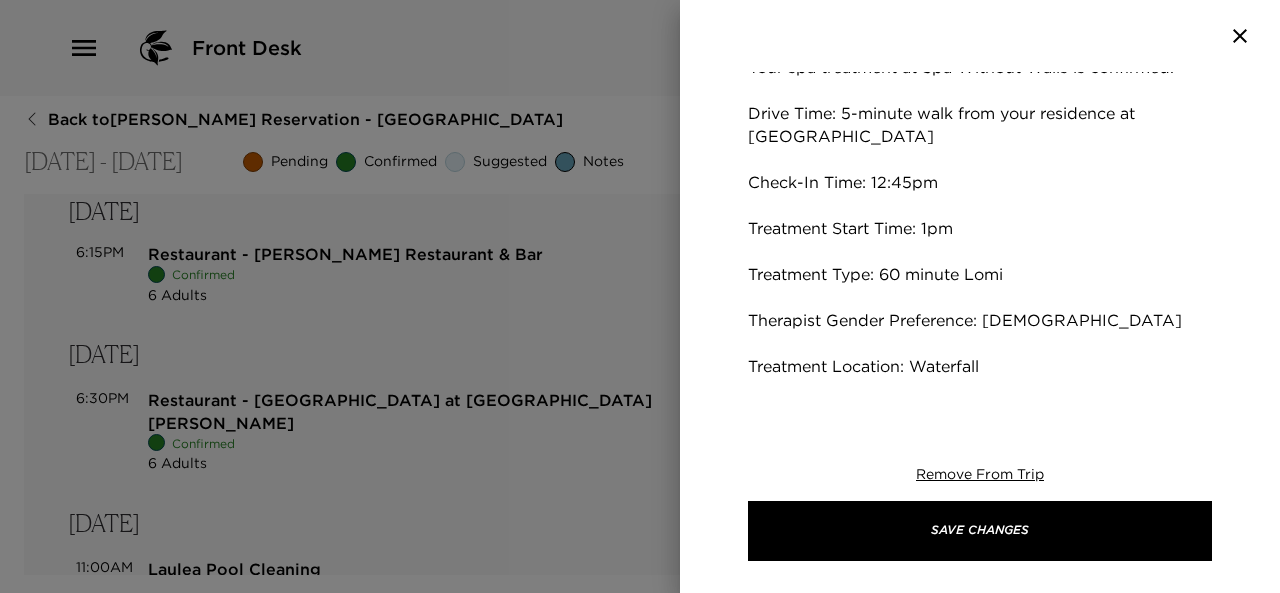scroll, scrollTop: 657, scrollLeft: 0, axis: vertical 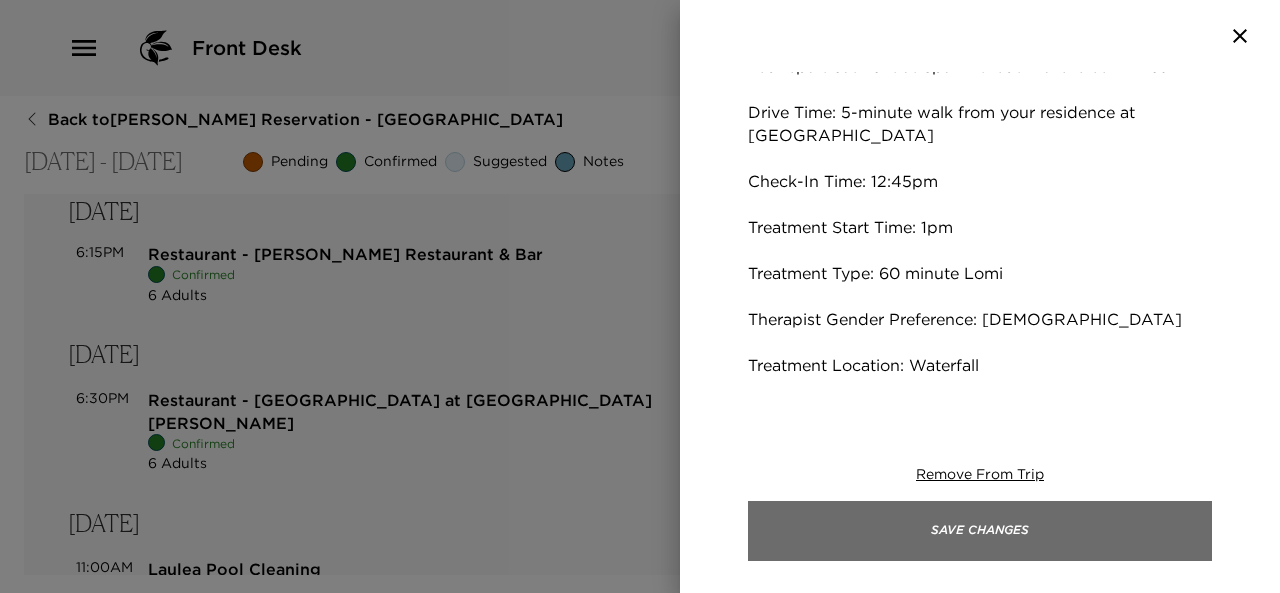 type on "Your spa treatment at Spa Without Walls is confirmed.
Drive Time: 5-minute walk from your residence at [GEOGRAPHIC_DATA]
Check-In Time: 12:45pm
Treatment Start Time: 1pm
Treatment Type: 60 minute Lomi
Therapist Gender Preference: [DEMOGRAPHIC_DATA]
Treatment Location: Waterfall
Parking: For guests who chose to drive self-parking and valet are both available" 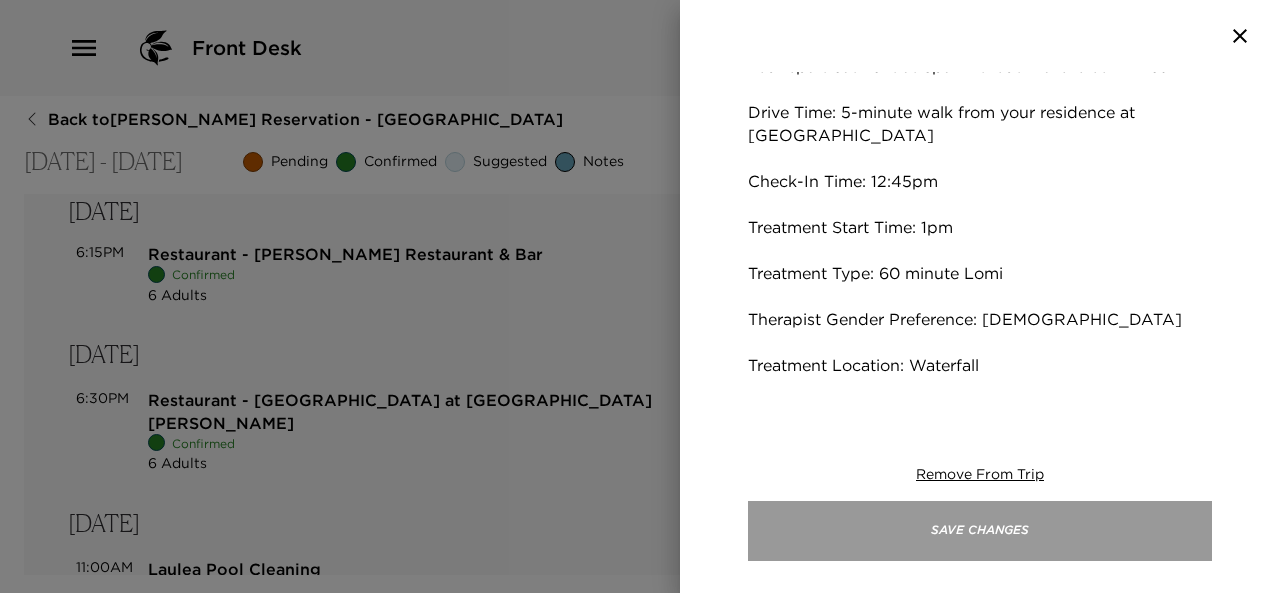 click on "Save Changes" at bounding box center (980, 531) 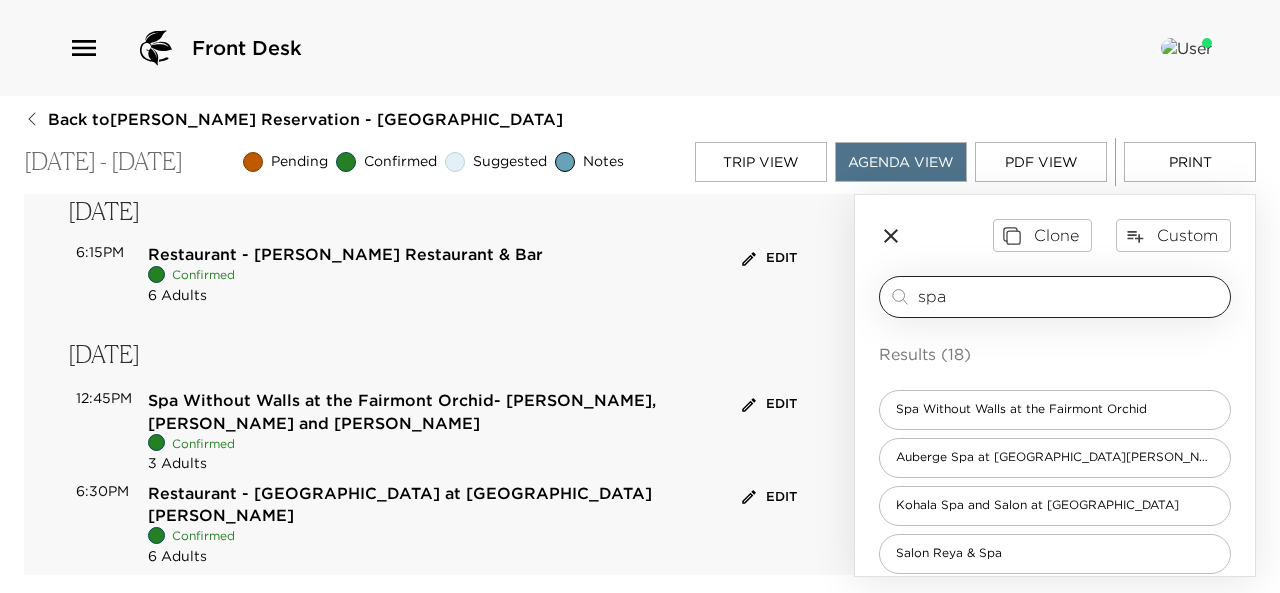 click on "spa" at bounding box center (1070, 296) 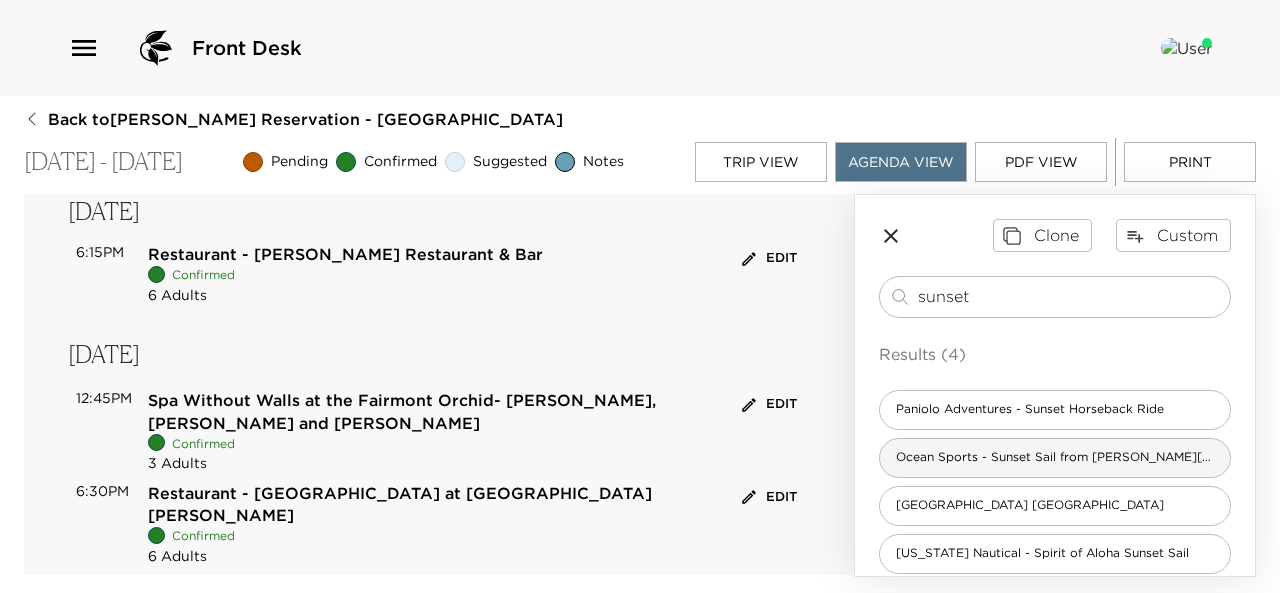 type on "sunset" 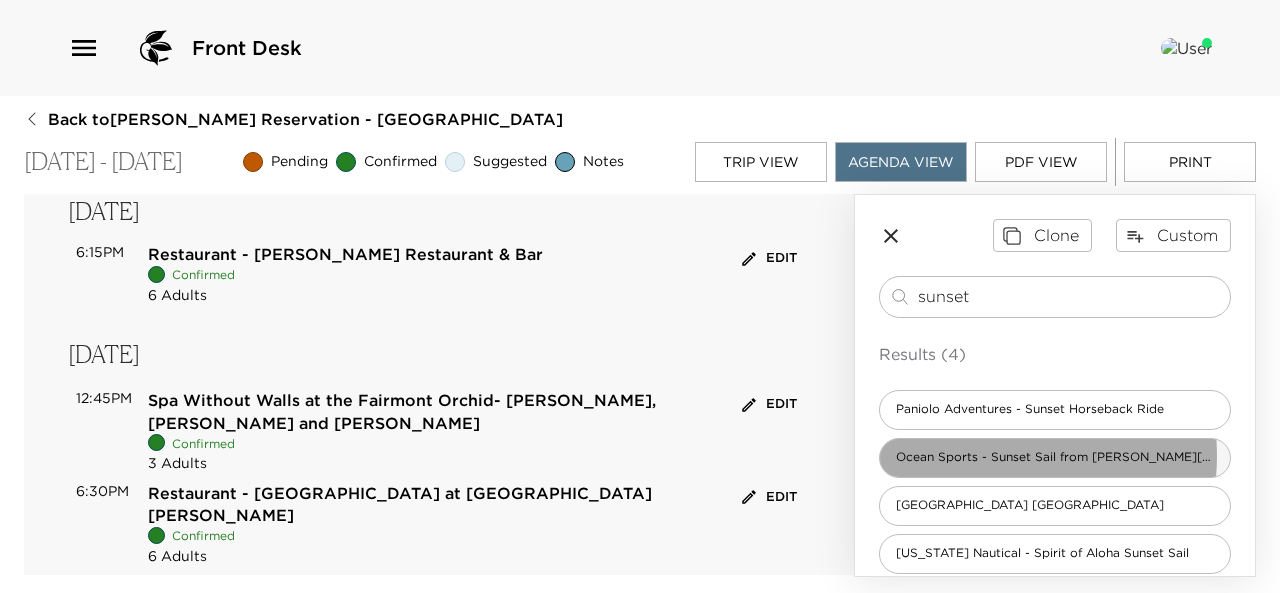 click on "Ocean Sports - Sunset Sail from [PERSON_NAME][GEOGRAPHIC_DATA]" at bounding box center (1055, 457) 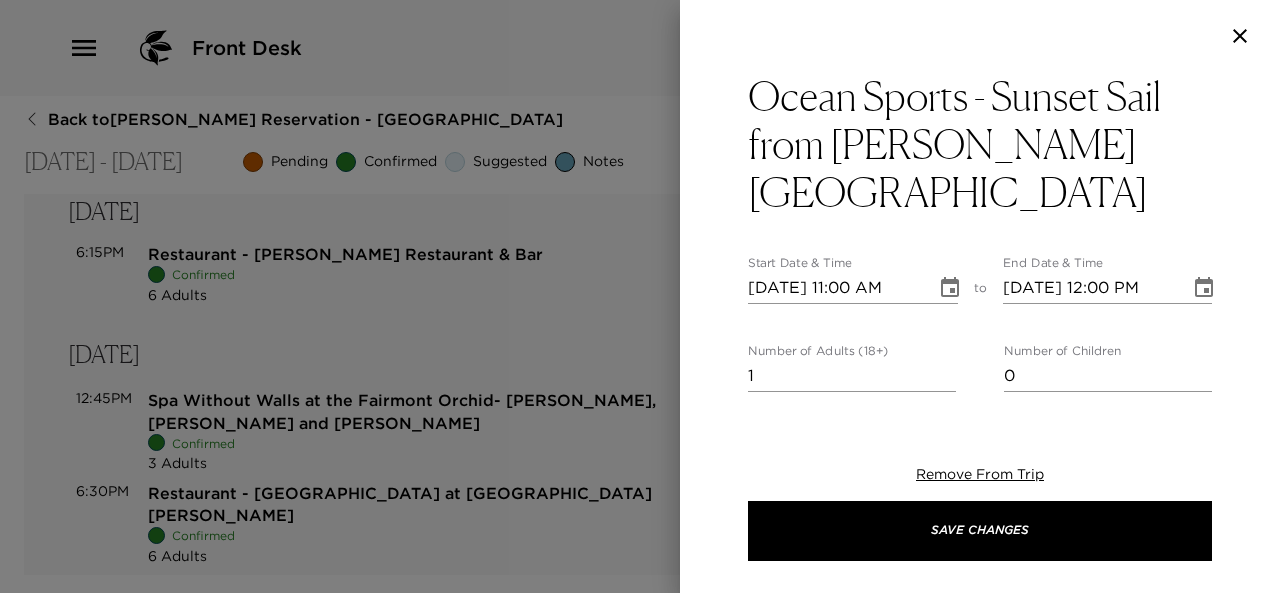 type on "Your reservation with Ocean Sports is confirmed.
Drive Time: 15 minutes from your residence
Check-In Time:
Tour Time:
Check-In Location: Beach Hut at [GEOGRAPHIC_DATA]
Parking: Self-Parking
Driving Directions from [GEOGRAPHIC_DATA][PERSON_NAME]:
- At the [GEOGRAPHIC_DATA][PERSON_NAME] exit turn right onto Hwy 19
- At the second traffic light turn right into [GEOGRAPHIC_DATA]. You’ll pass by the Queen’s Marketplace on the left, then the King’s Shops on the right, followed by the entrance to the [GEOGRAPHIC_DATA].
- Just past the resort entrance you’ll see a left hand merge lane – merge into this lane and turn left towards the gated community called “[GEOGRAPHIC_DATA]”.
- To the left of the locked gate you’ll see the entrance to the [GEOGRAPHIC_DATA]. The paved path to the beach begins just ocean-side of the circle turn-around." 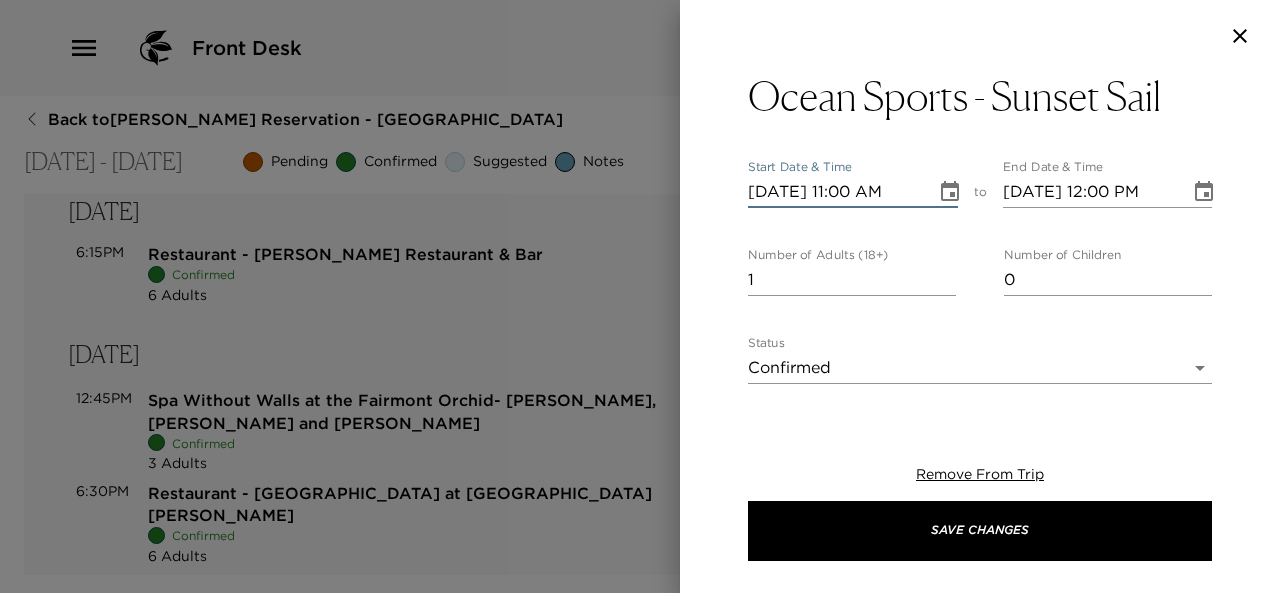 click on "[DATE] 11:00 AM" at bounding box center [835, 192] 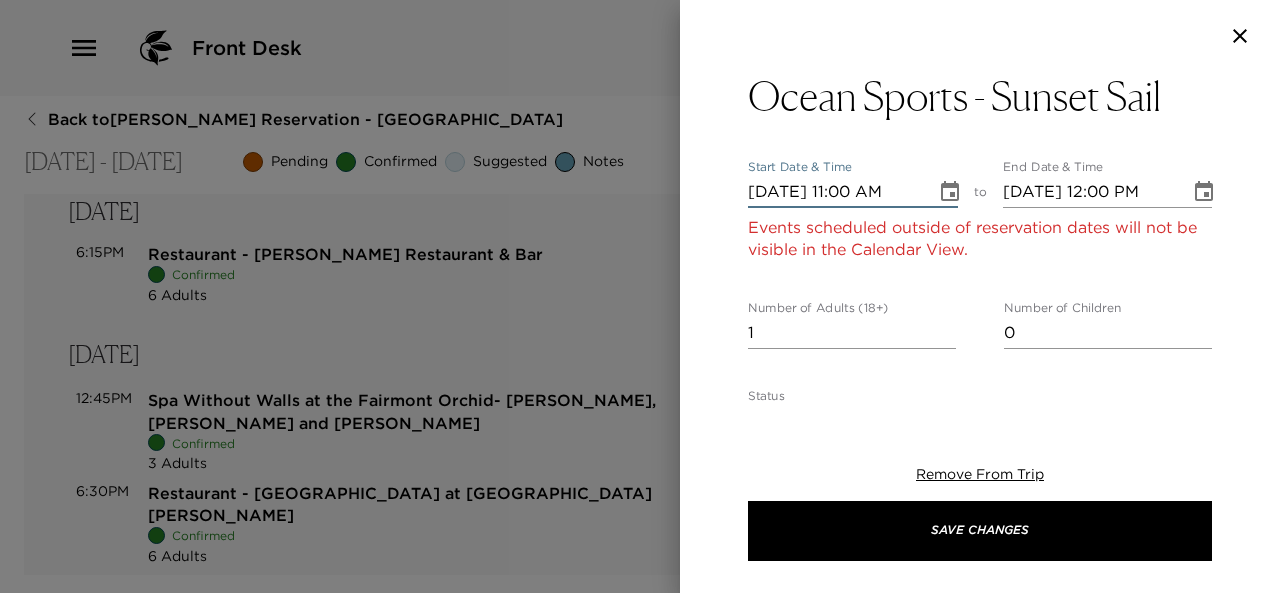 type on "[DATE] 11:00 AM" 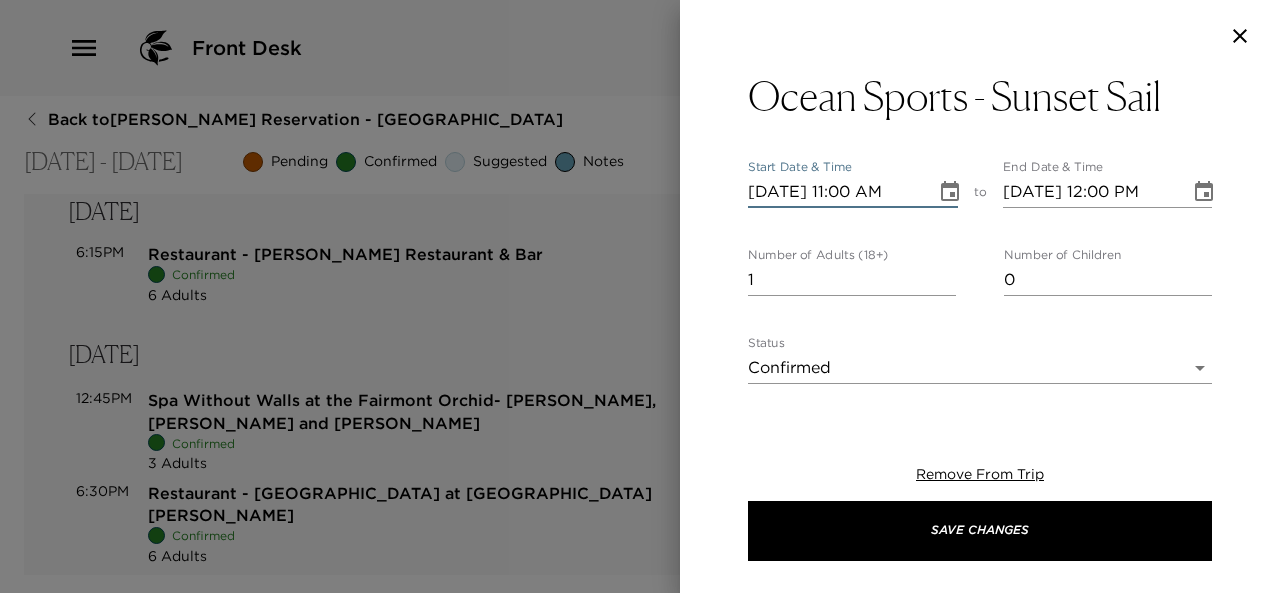 type on "[DATE] 12:00 PM" 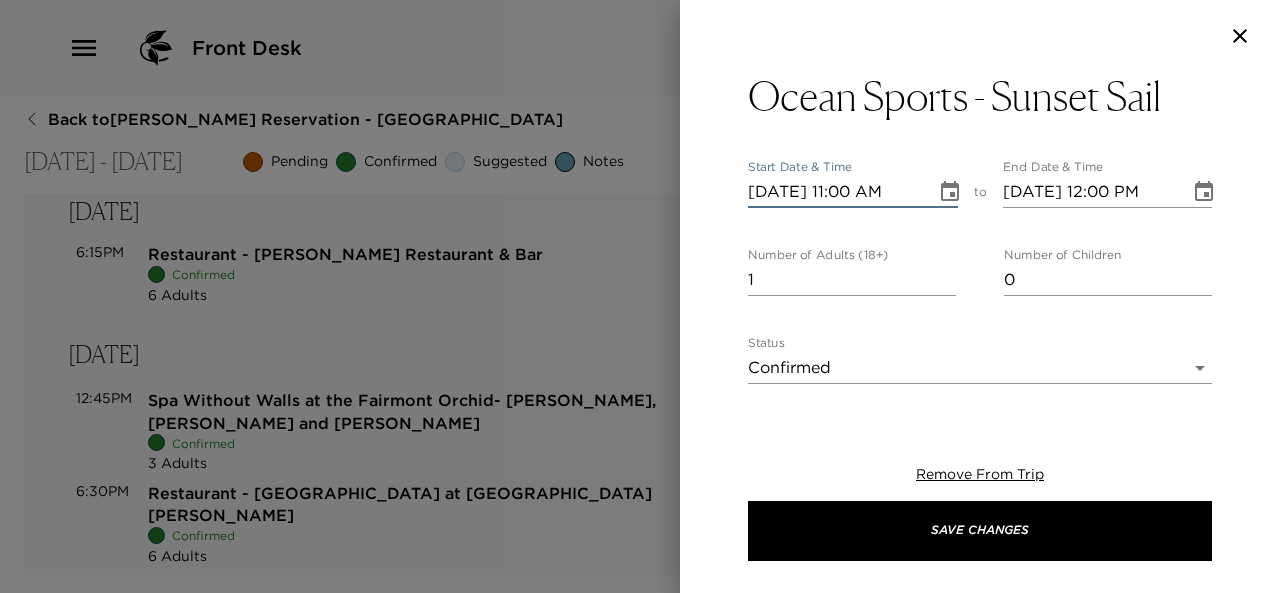 click on "[DATE] 11:00 AM" at bounding box center (835, 192) 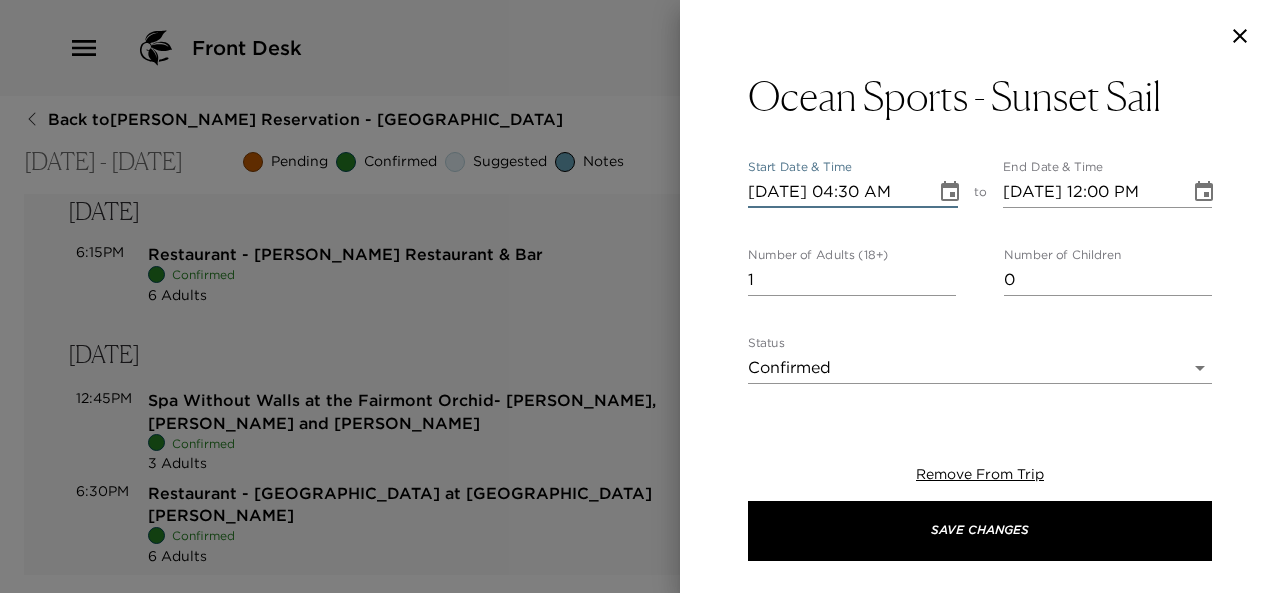 scroll, scrollTop: 0, scrollLeft: 0, axis: both 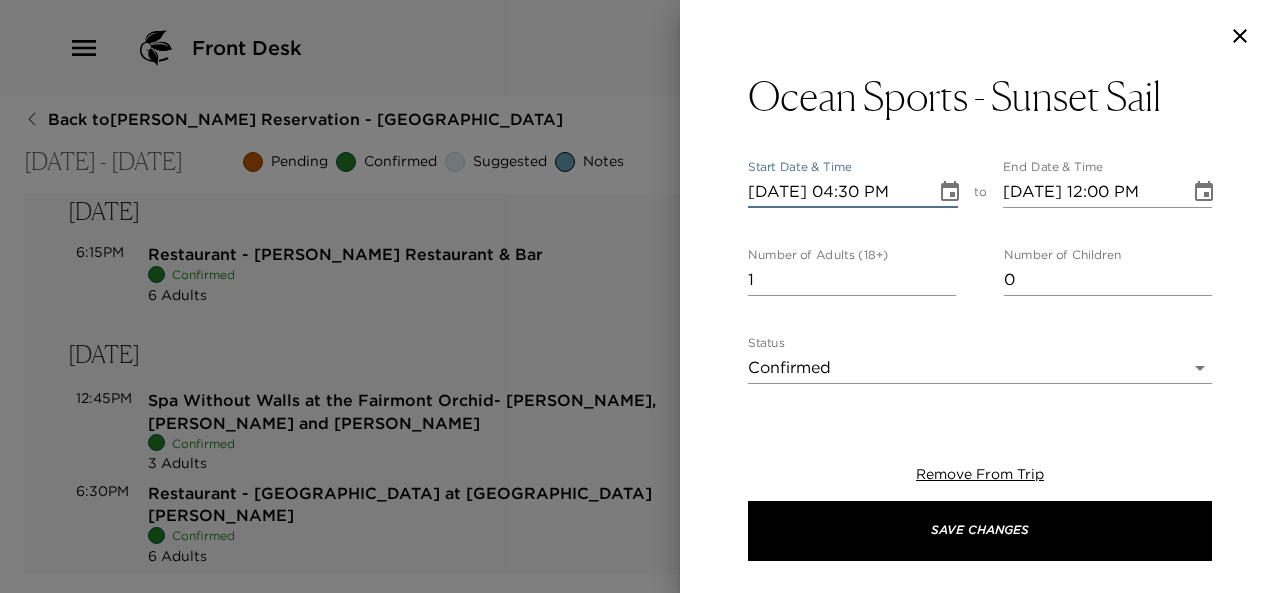 type on "[DATE] 05:30 PM" 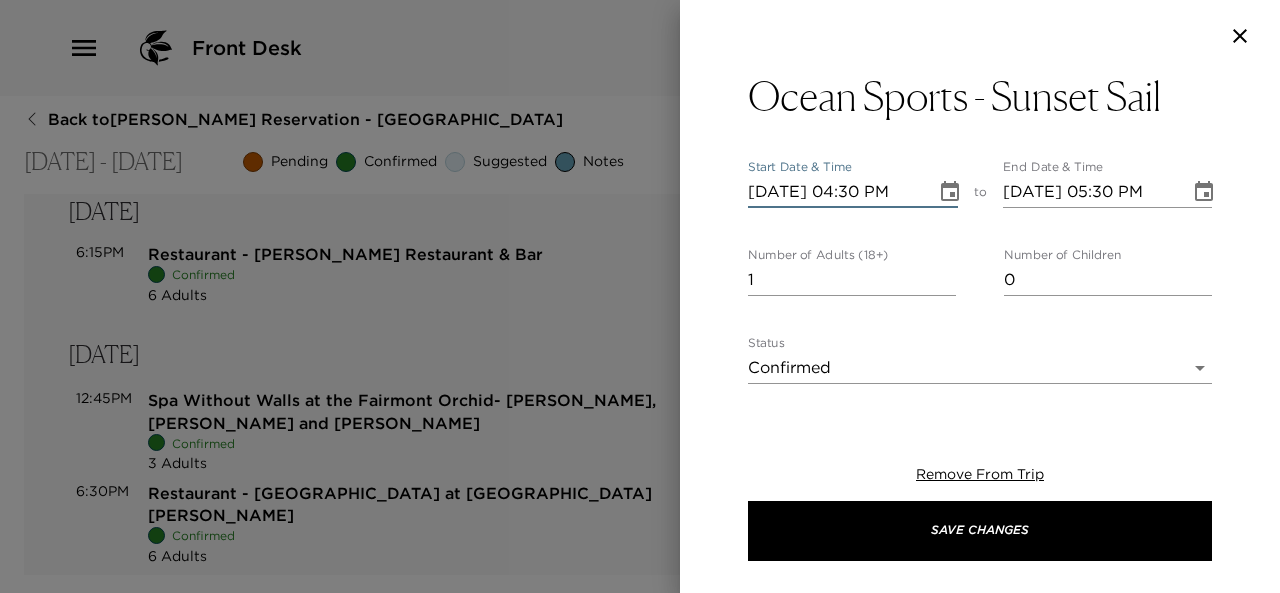 type on "[DATE] 04:30 PM" 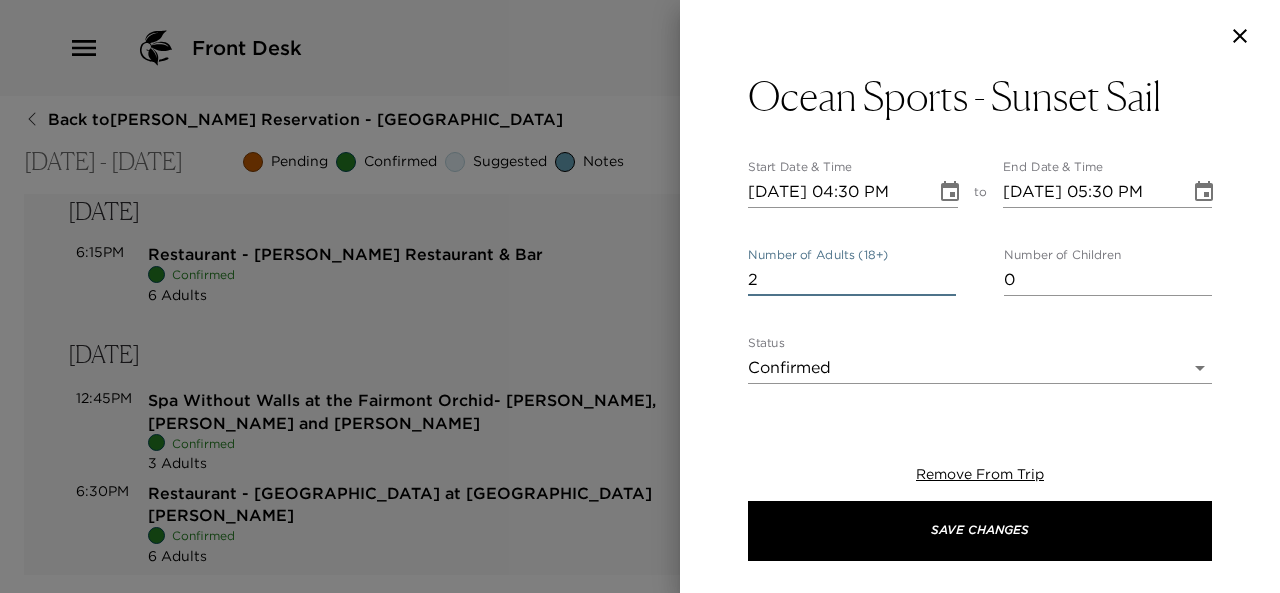 scroll, scrollTop: 0, scrollLeft: 0, axis: both 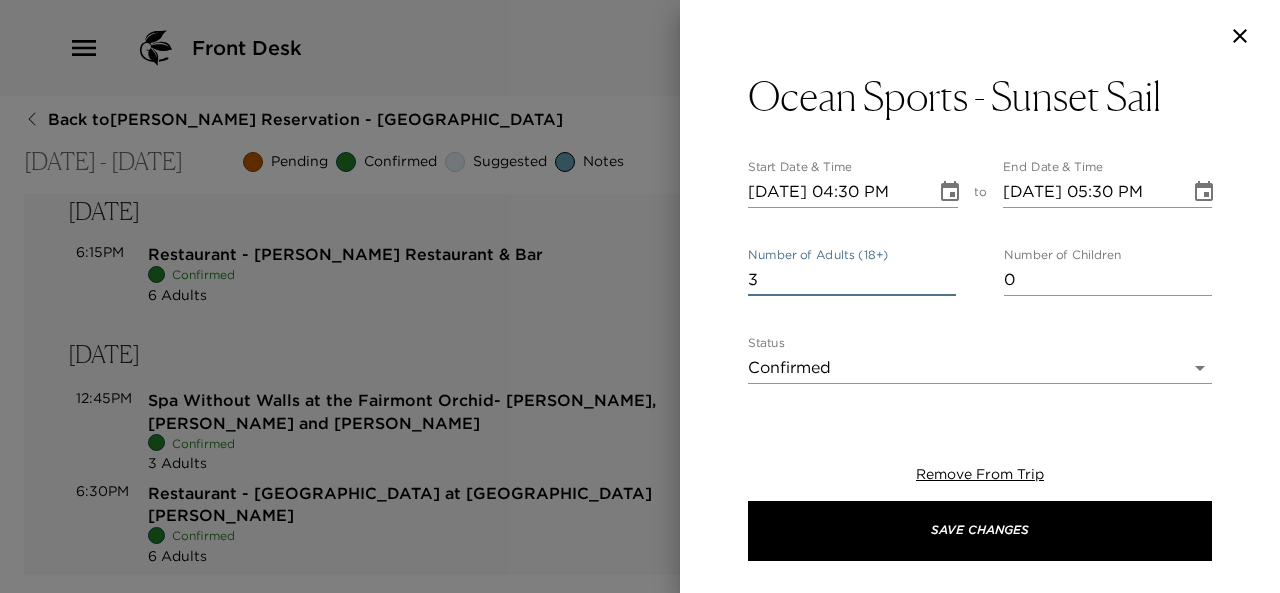 click on "3" at bounding box center (852, 280) 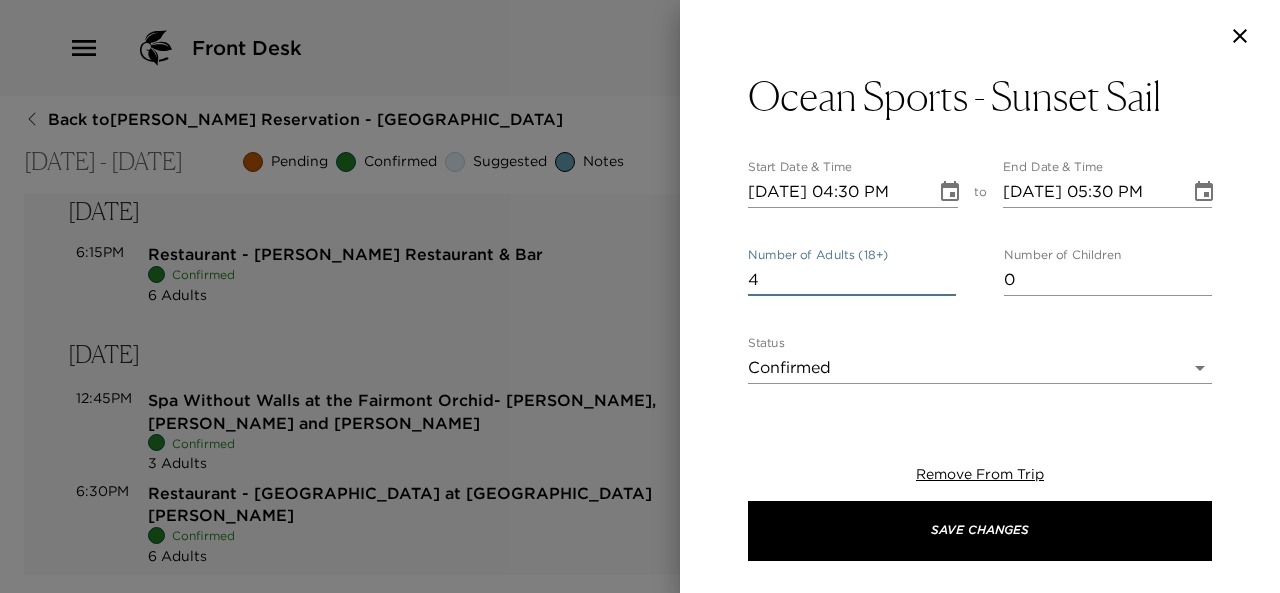 type on "4" 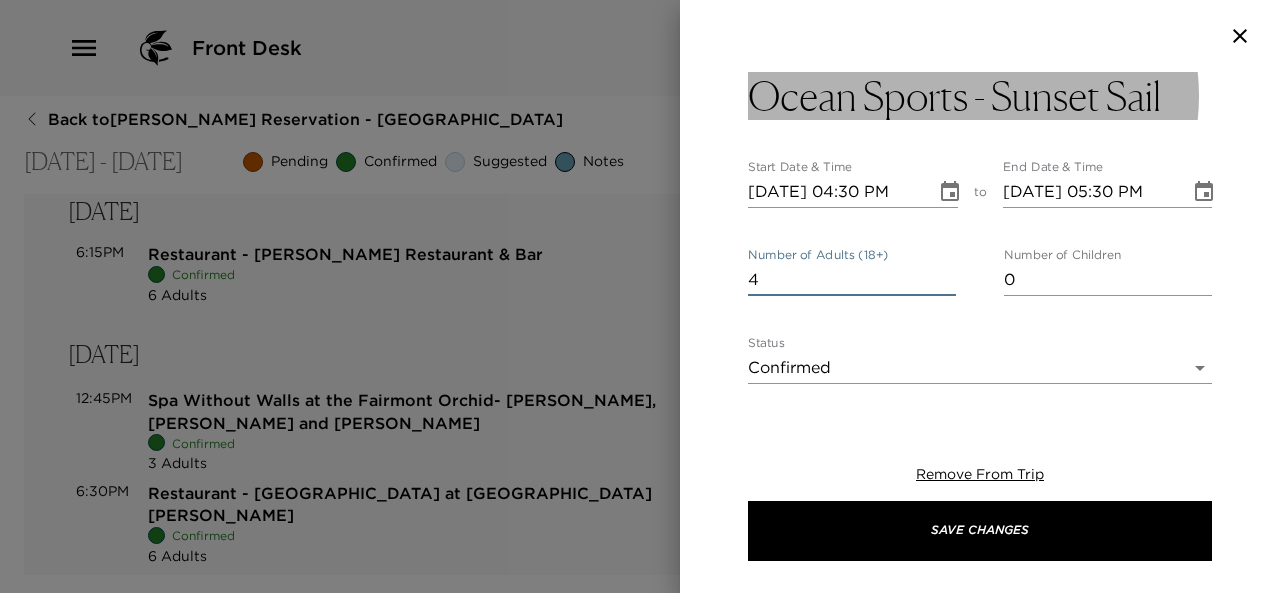 click on "Ocean Sports - Sunset Sail" at bounding box center [980, 96] 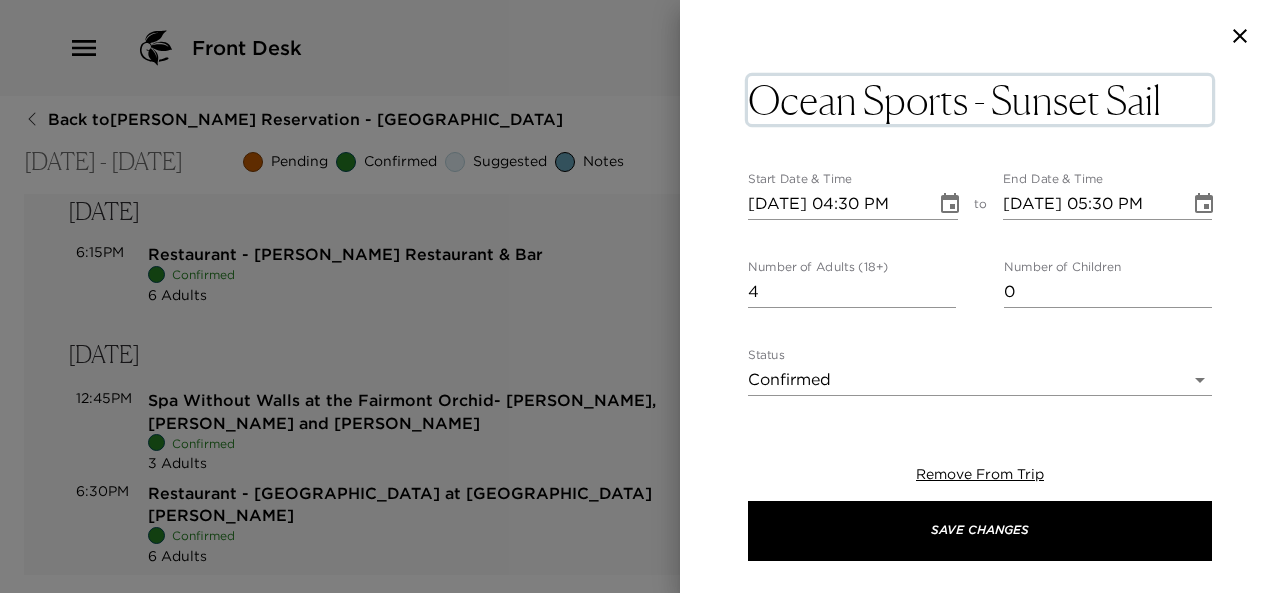 click on "Ocean Sports - Sunset Sail" at bounding box center [980, 100] 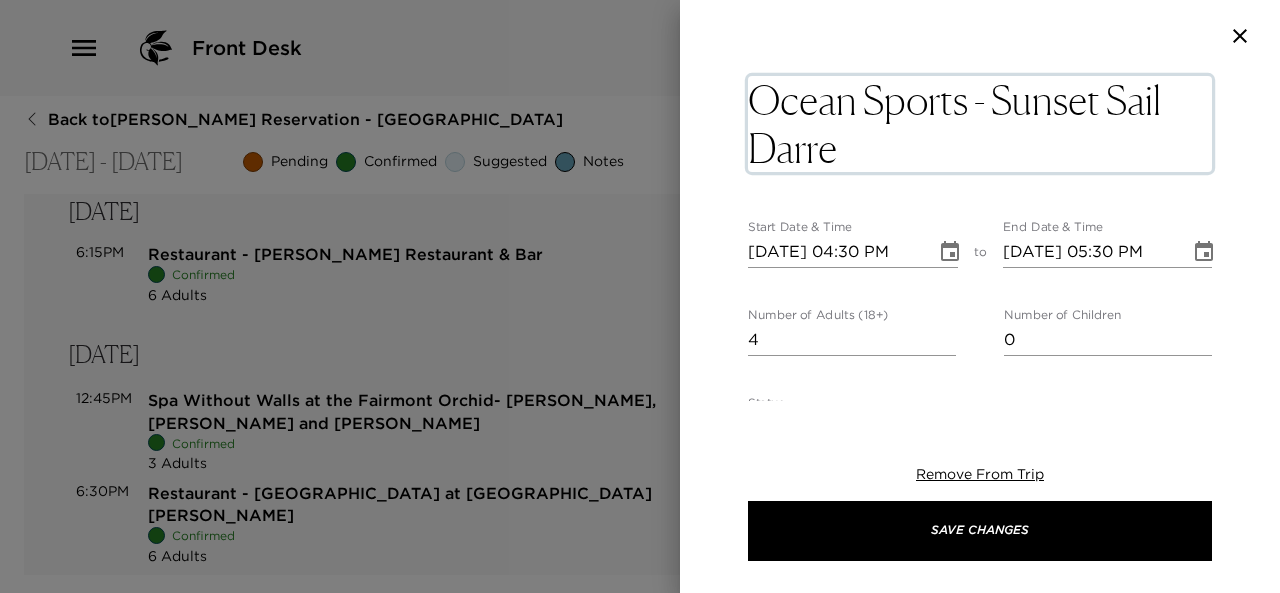 type on "Ocean Sports - Sunset Sail
[PERSON_NAME]" 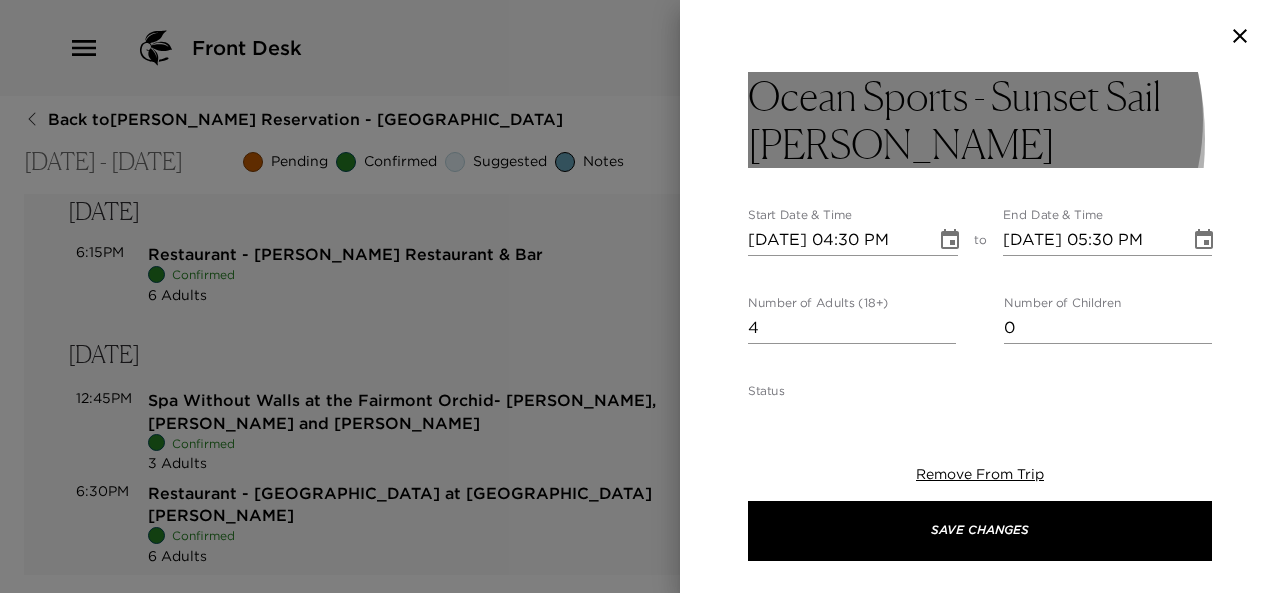 click on "Ocean Sports - Sunset Sail
[PERSON_NAME]" at bounding box center [980, 120] 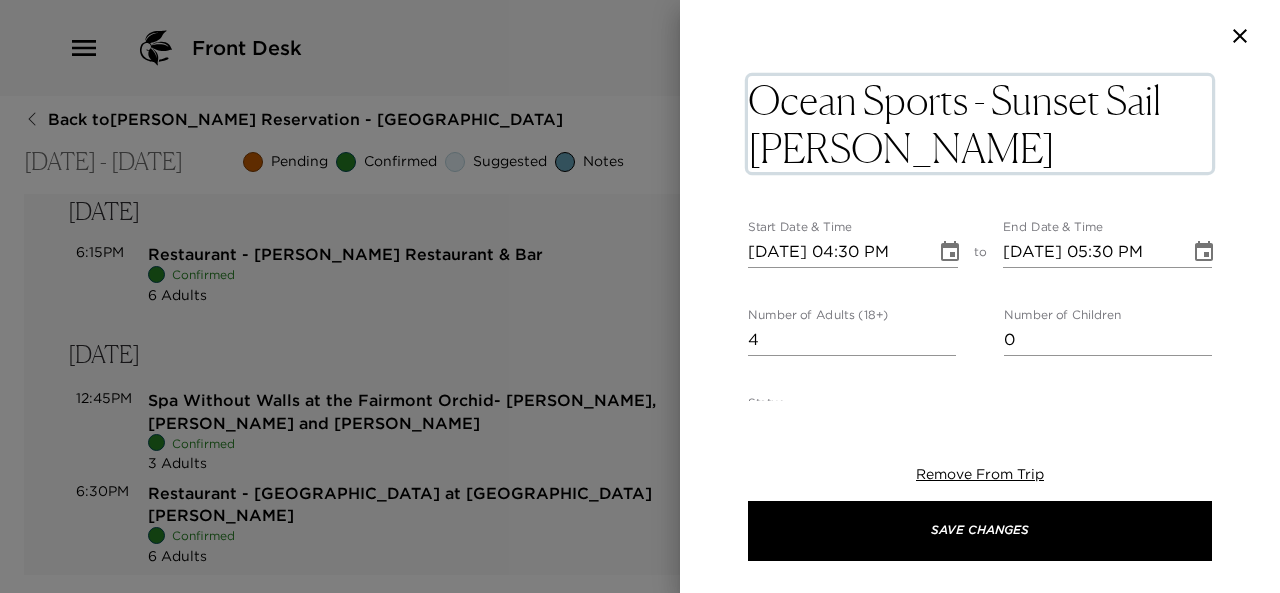click on "Ocean Sports - Sunset Sail
[PERSON_NAME]" at bounding box center [980, 124] 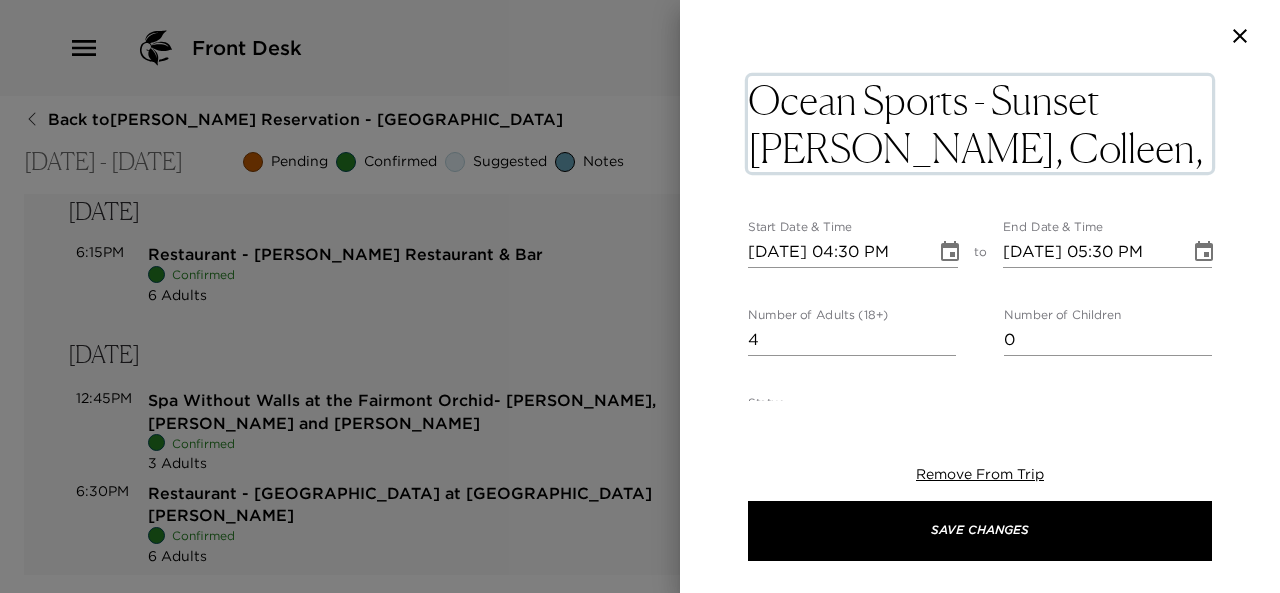 type on "Ocean Sports - Sunset [PERSON_NAME], Colleen," 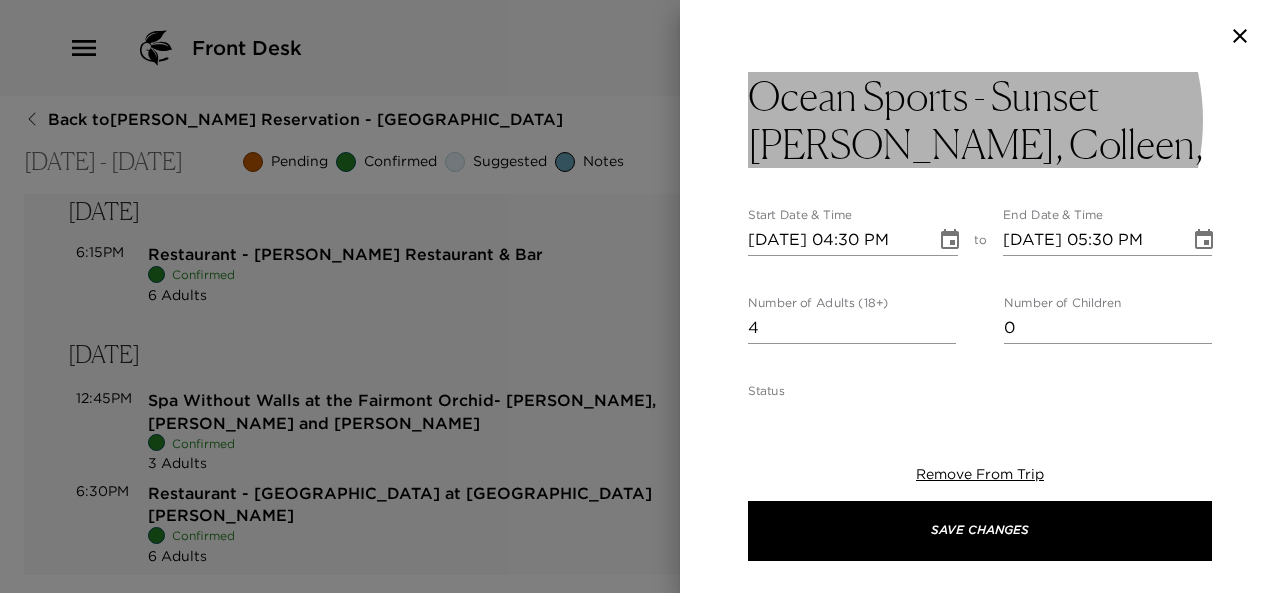 click on "Ocean Sports - Sunset [PERSON_NAME], Colleen," at bounding box center [980, 120] 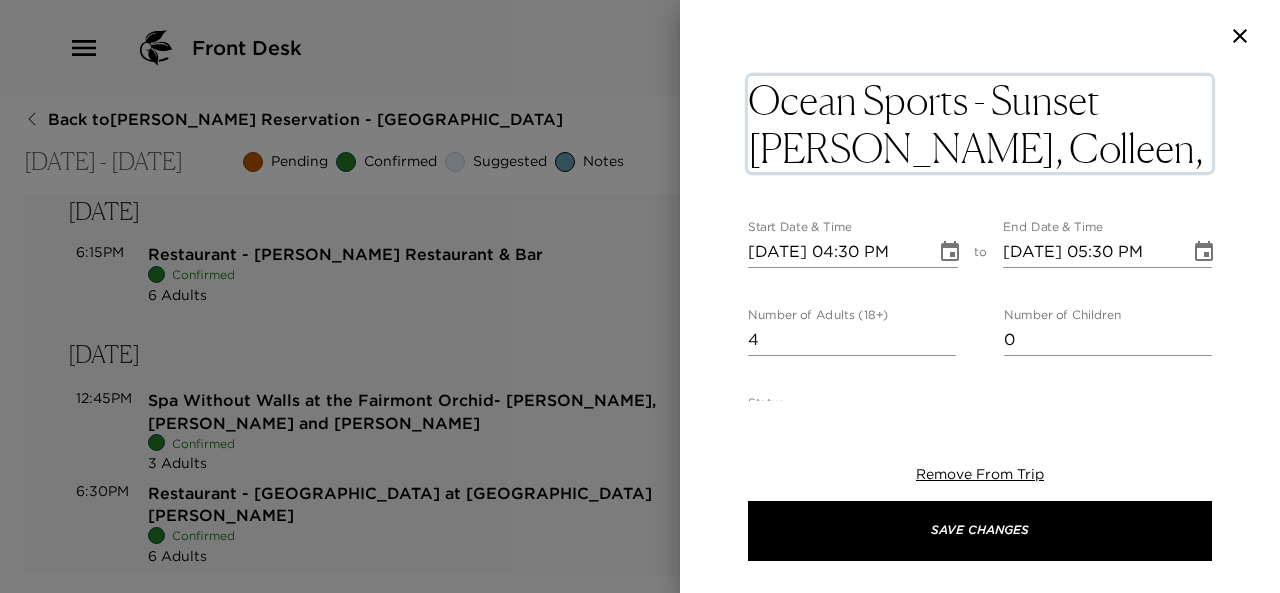click on "Ocean Sports - Sunset [PERSON_NAME], Colleen," at bounding box center (980, 124) 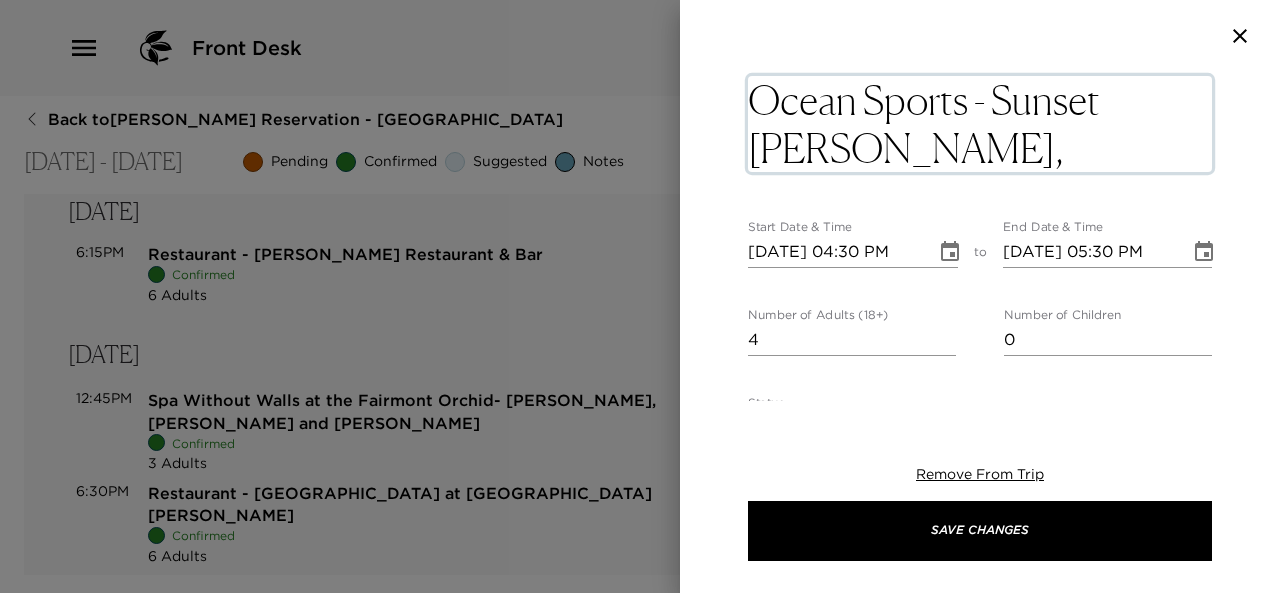 type on "Ocean Sports - Sunset [PERSON_NAME], [PERSON_NAME], Don and" 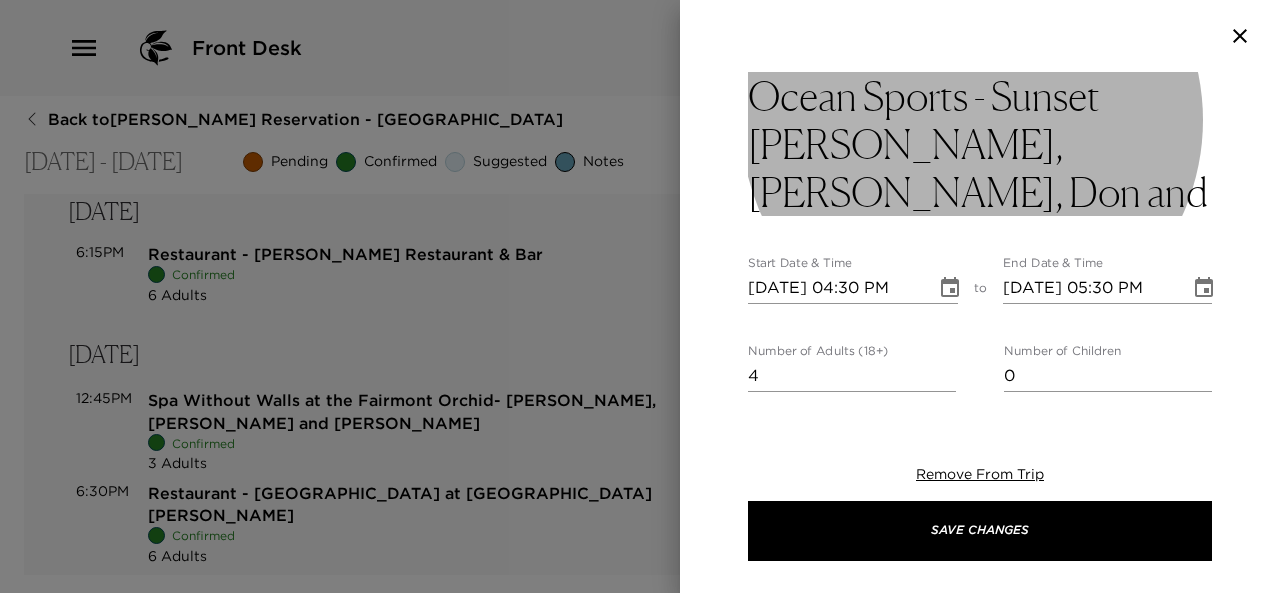 click on "Ocean Sports - Sunset [PERSON_NAME], [PERSON_NAME], Don and" at bounding box center [980, 144] 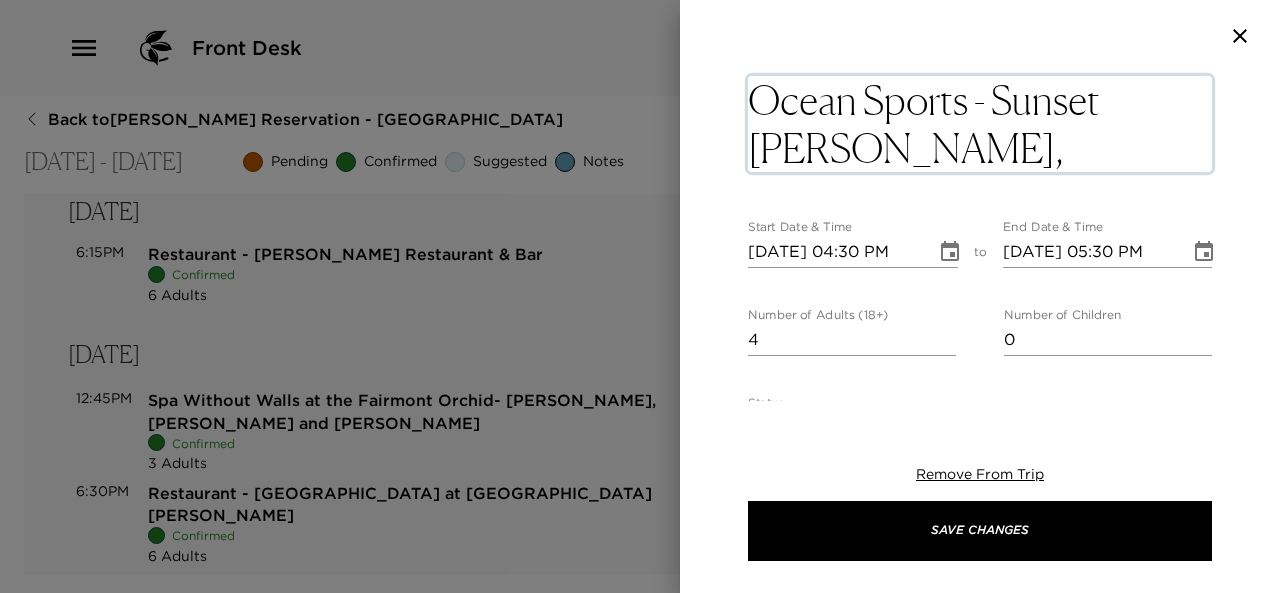 click on "Ocean Sports - Sunset [PERSON_NAME], [PERSON_NAME], Don and" at bounding box center (980, 124) 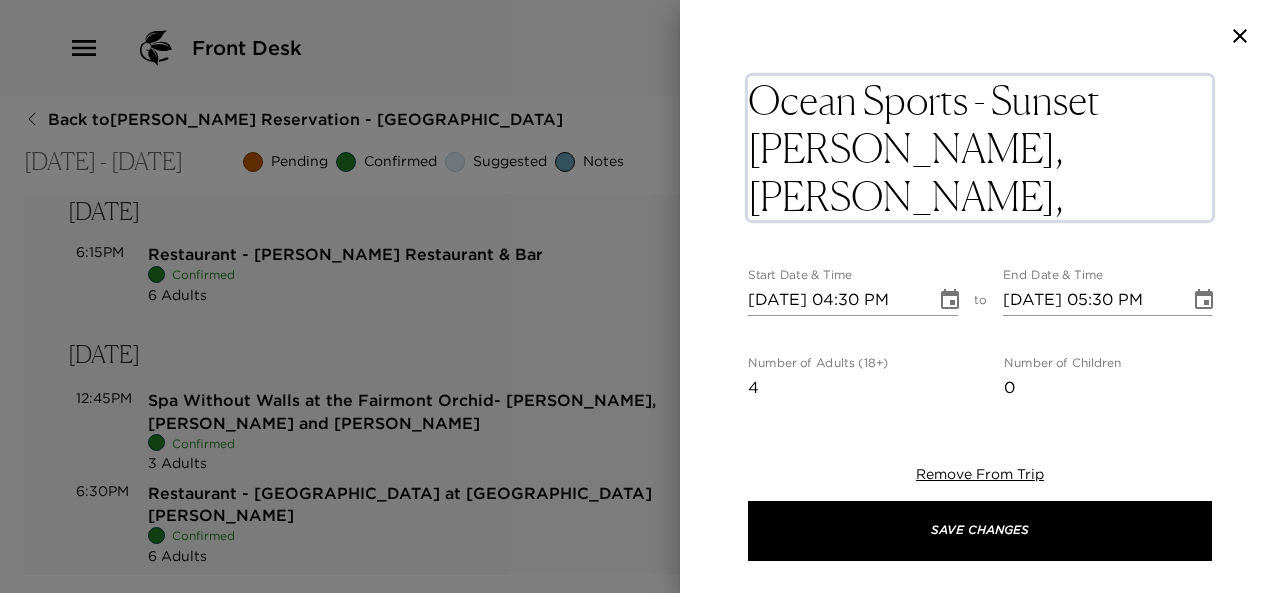 type on "Ocean Sports - Sunset [PERSON_NAME], [PERSON_NAME], [PERSON_NAME] and  [PERSON_NAME]" 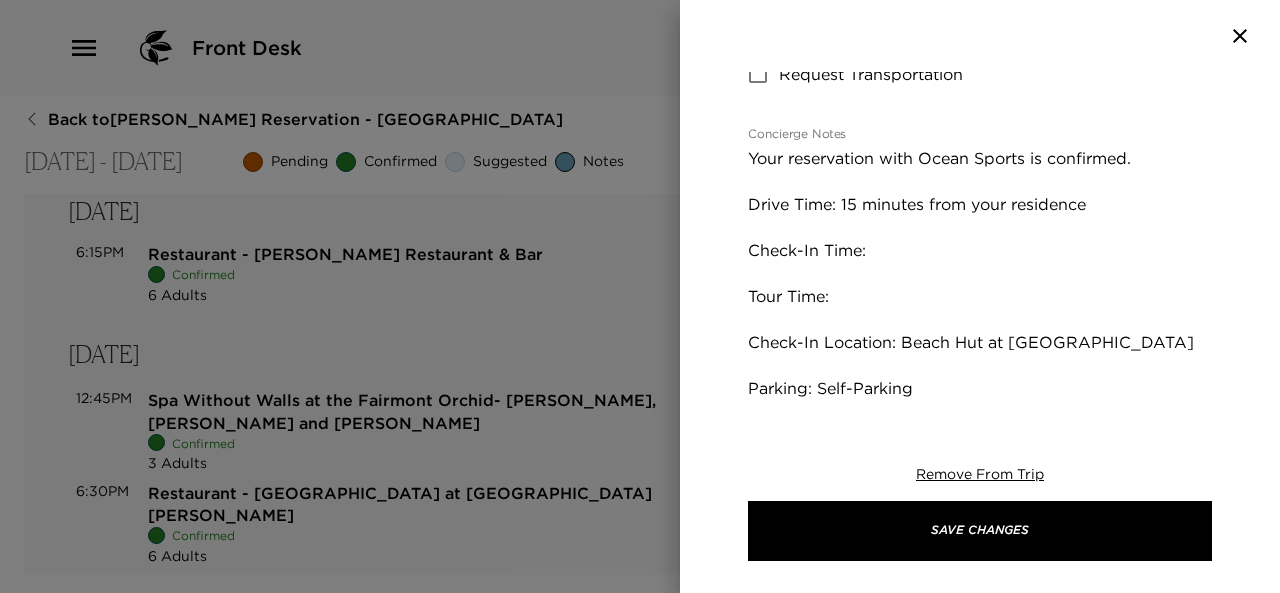 scroll, scrollTop: 482, scrollLeft: 0, axis: vertical 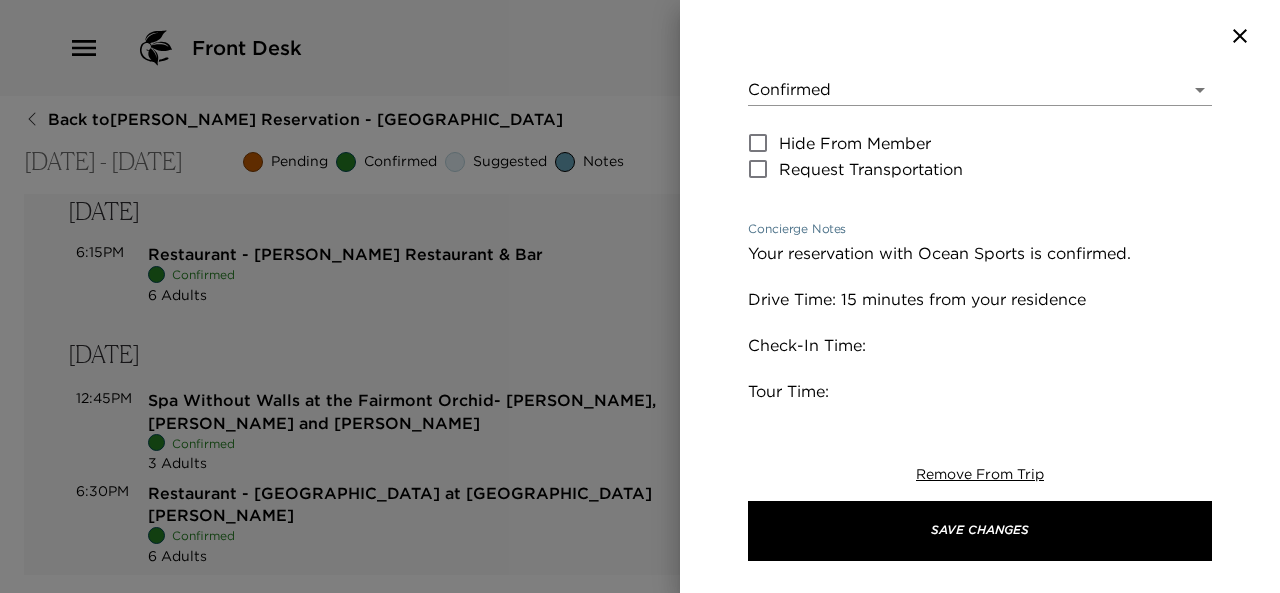 drag, startPoint x: 1162, startPoint y: 341, endPoint x: 908, endPoint y: 332, distance: 254.1594 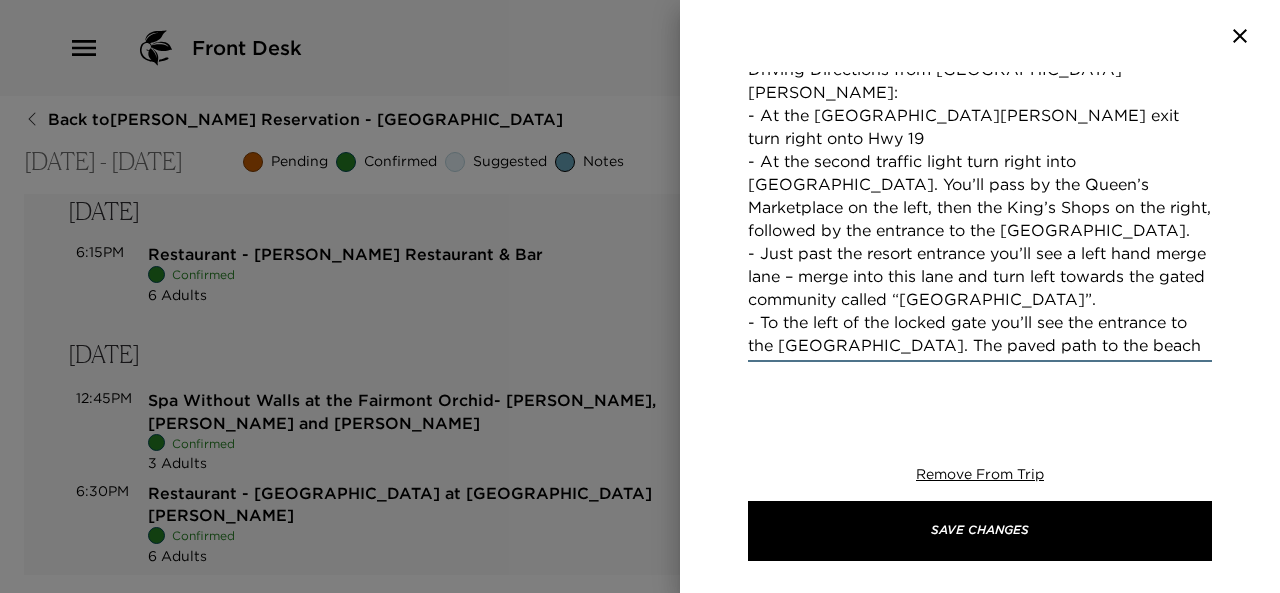 scroll, scrollTop: 929, scrollLeft: 0, axis: vertical 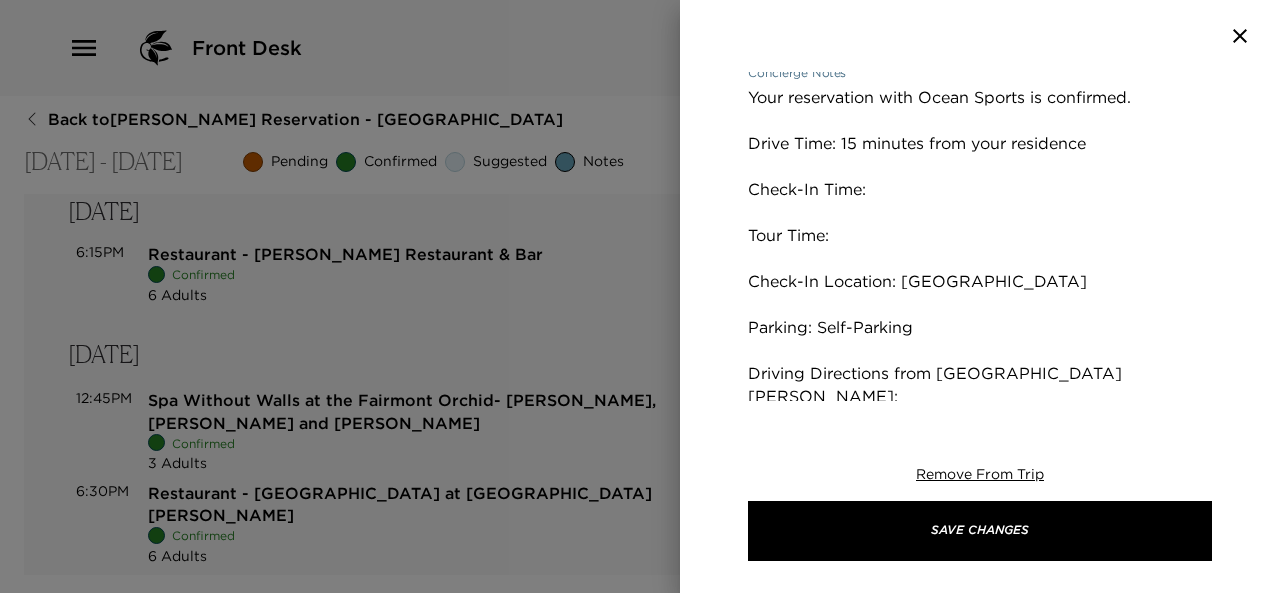 drag, startPoint x: 1192, startPoint y: 241, endPoint x: 747, endPoint y: 272, distance: 446.07846 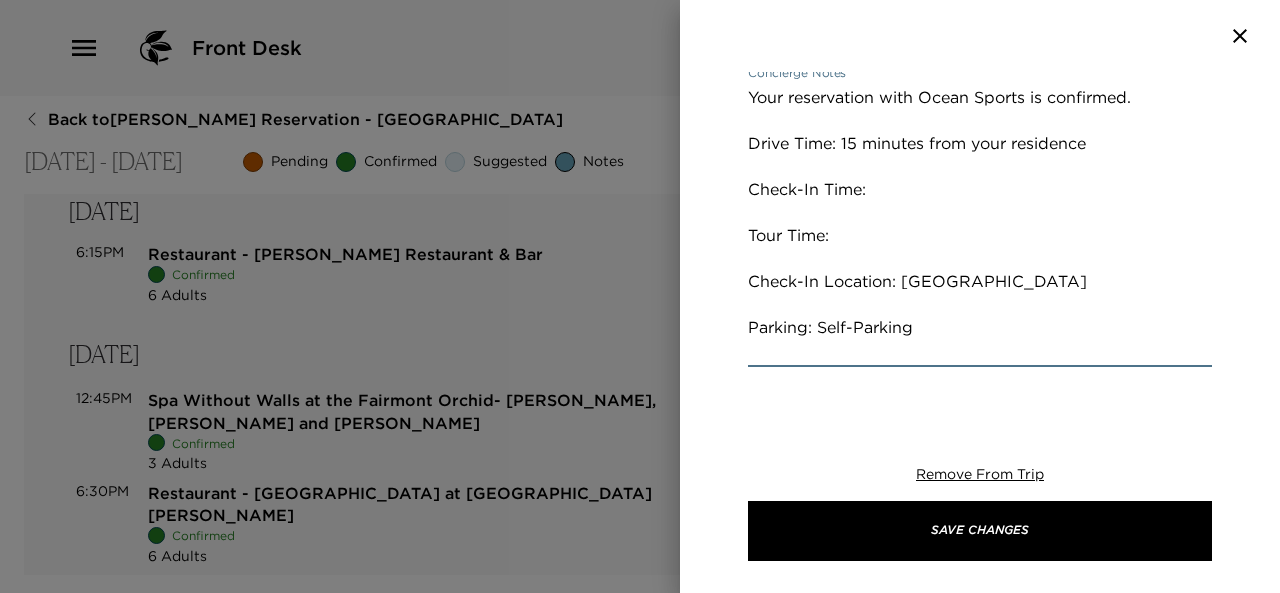 type on "Your reservation with Ocean Sports is confirmed.
Drive Time: 15 minutes from your residence
Check-In Time:
Tour Time:
Check-In Location: [GEOGRAPHIC_DATA]
Parking: Self-Parking" 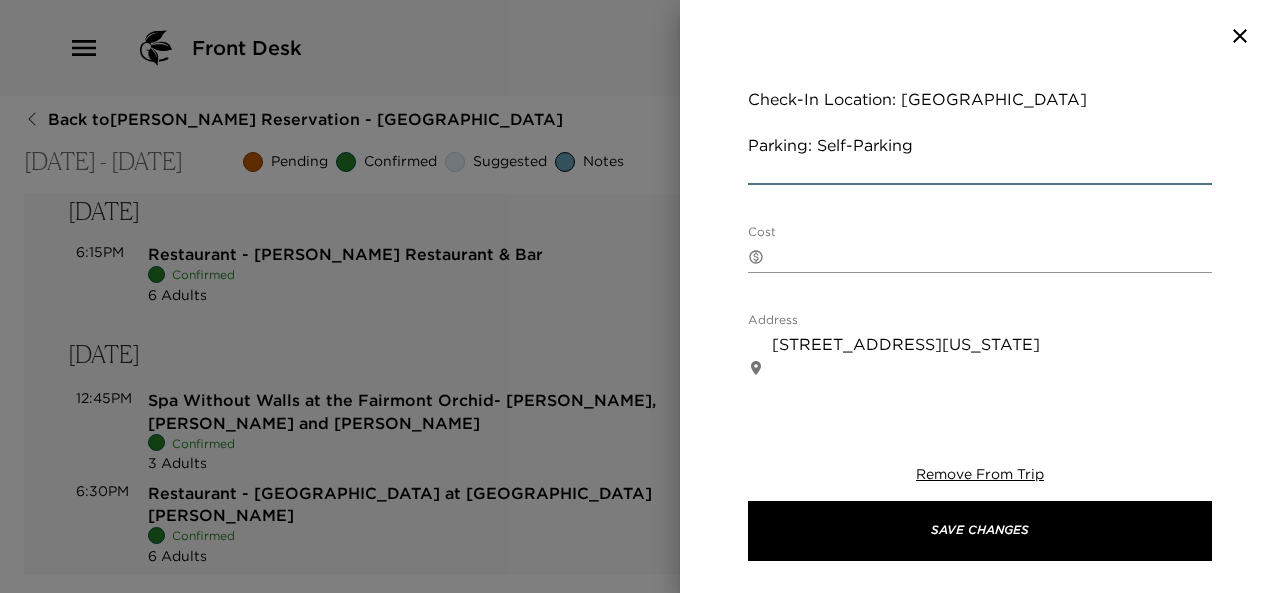 scroll, scrollTop: 806, scrollLeft: 0, axis: vertical 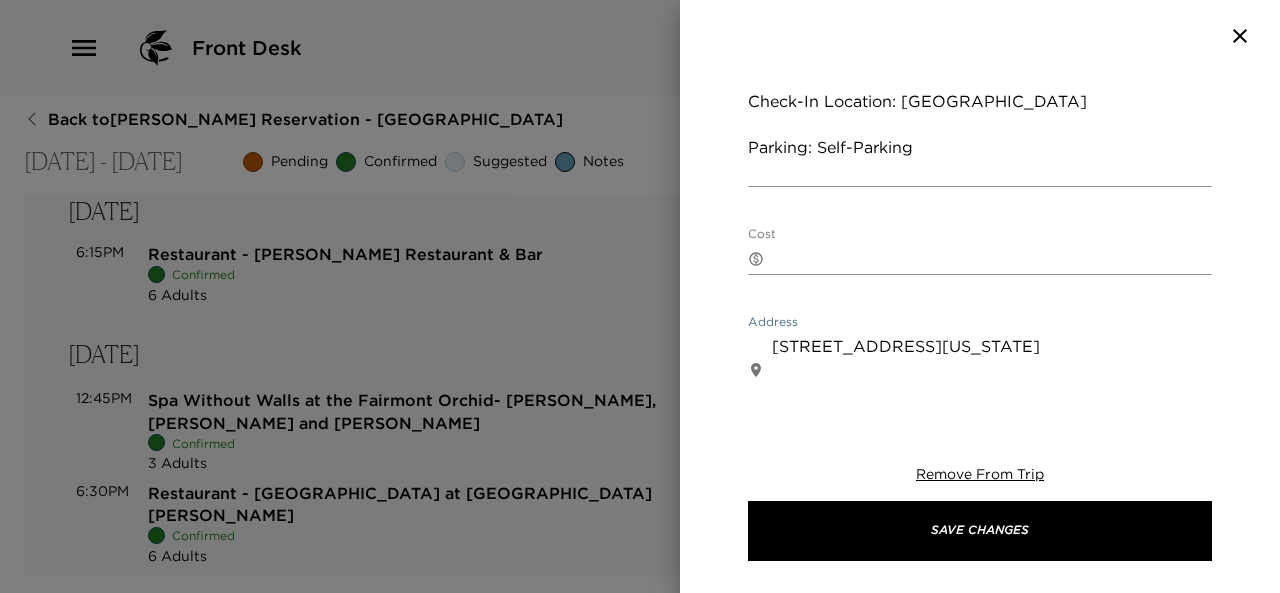 drag, startPoint x: 886, startPoint y: 293, endPoint x: 764, endPoint y: 233, distance: 135.95587 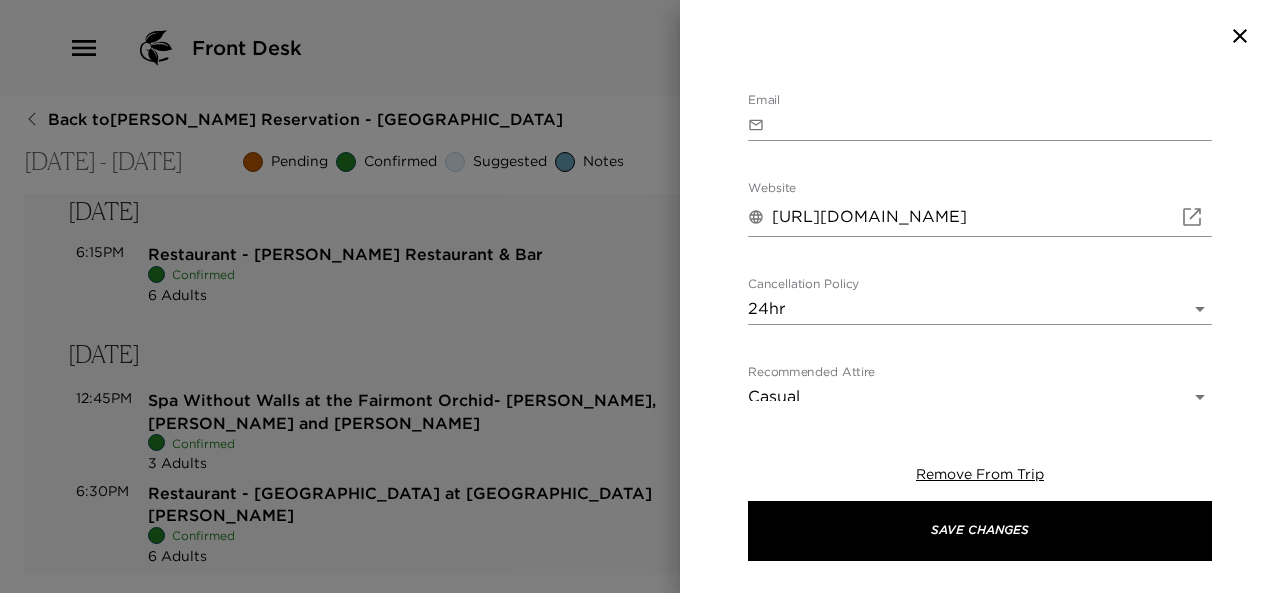 scroll, scrollTop: 1208, scrollLeft: 0, axis: vertical 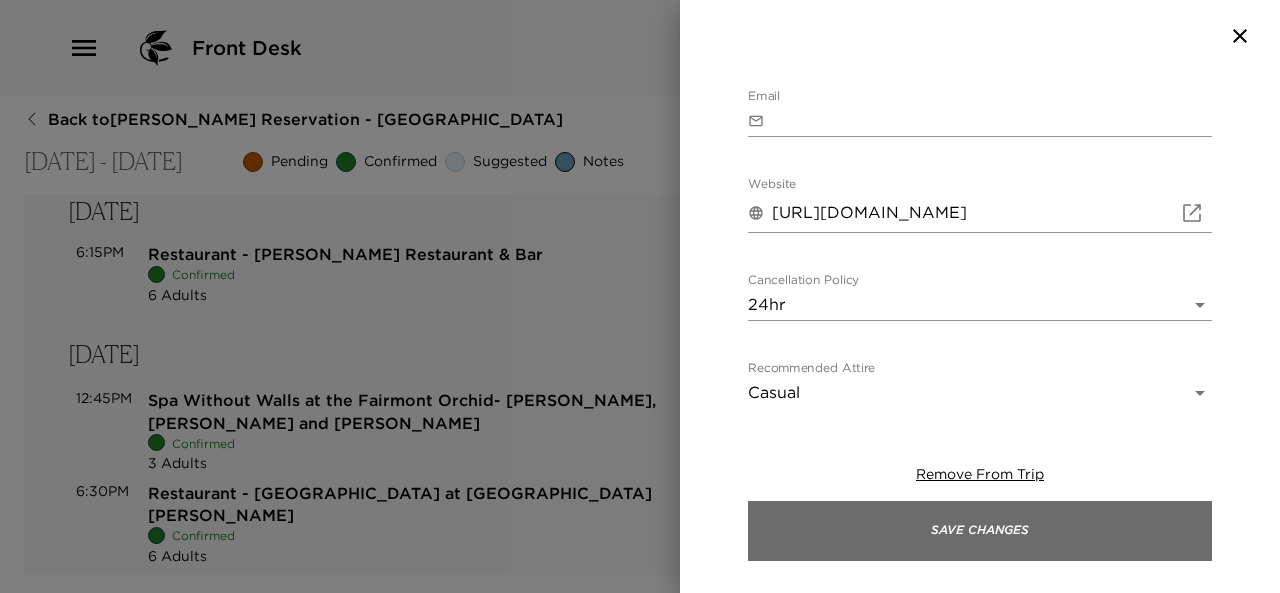 type 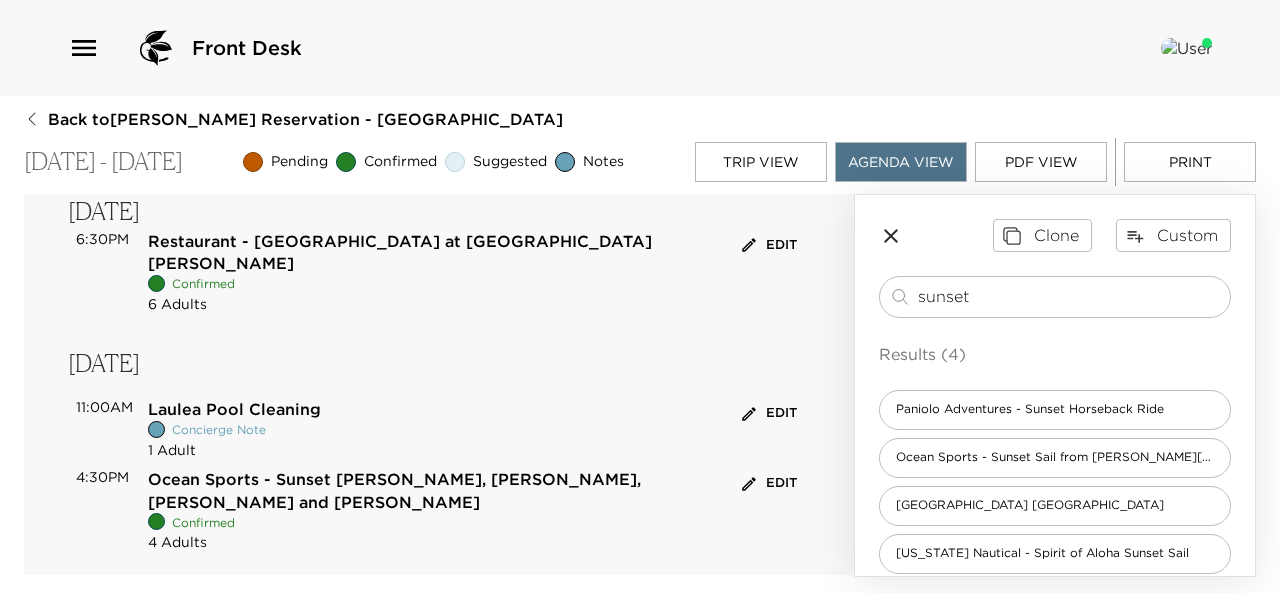 scroll, scrollTop: 1066, scrollLeft: 0, axis: vertical 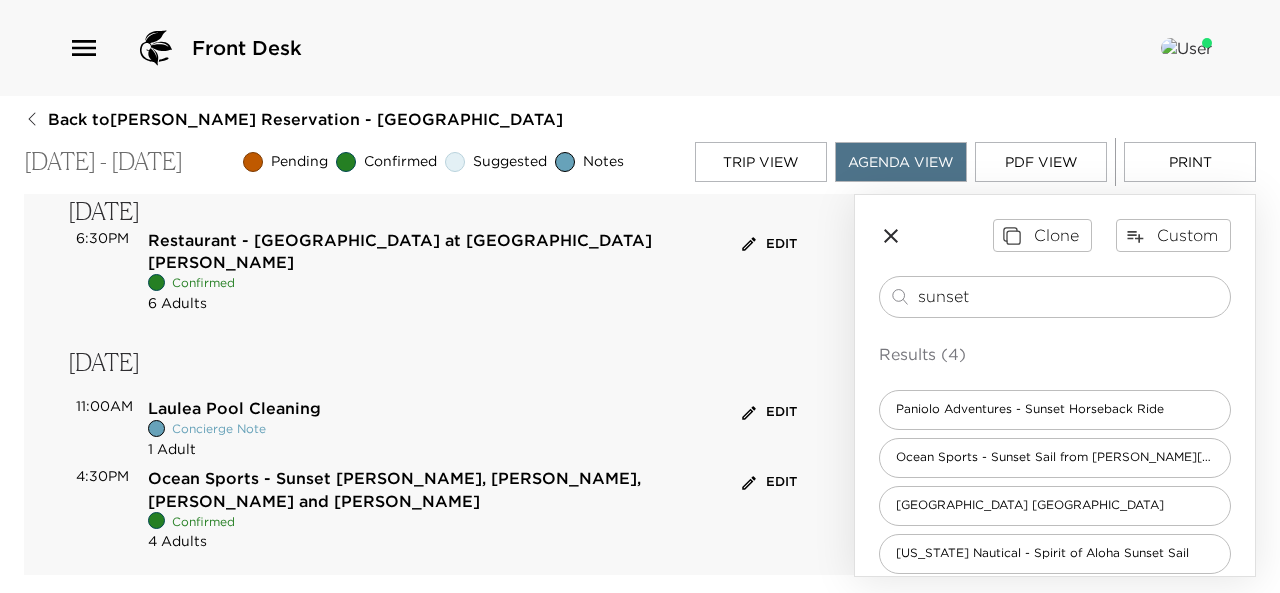 drag, startPoint x: 526, startPoint y: 497, endPoint x: 350, endPoint y: 421, distance: 191.70811 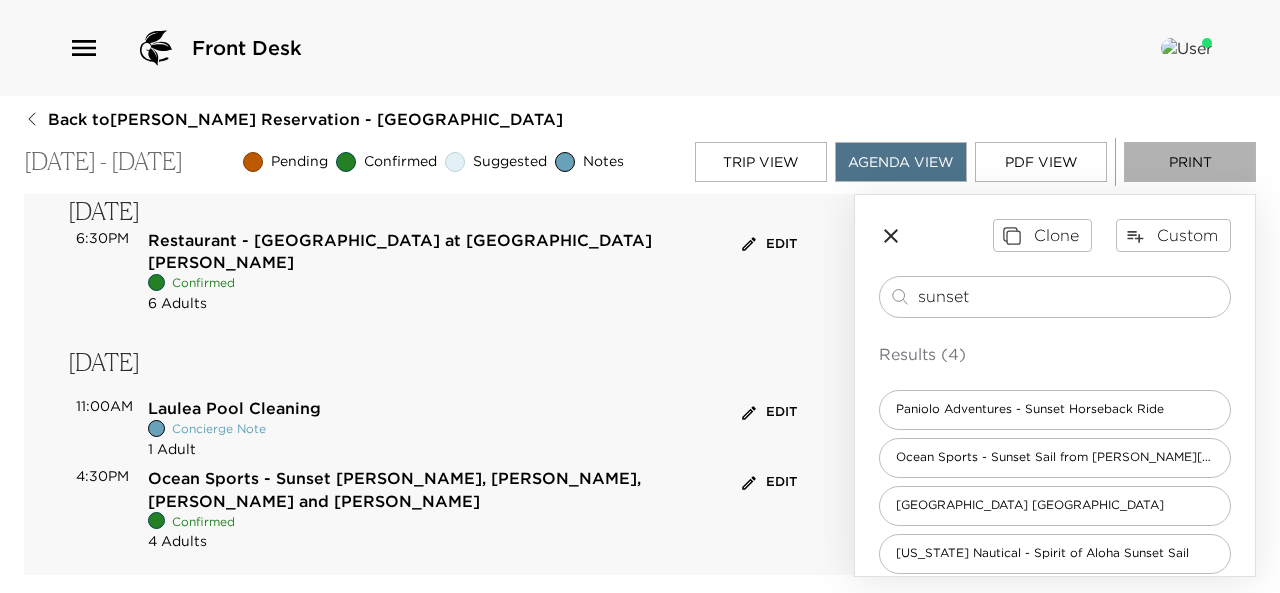 click on "Print" at bounding box center (1190, 162) 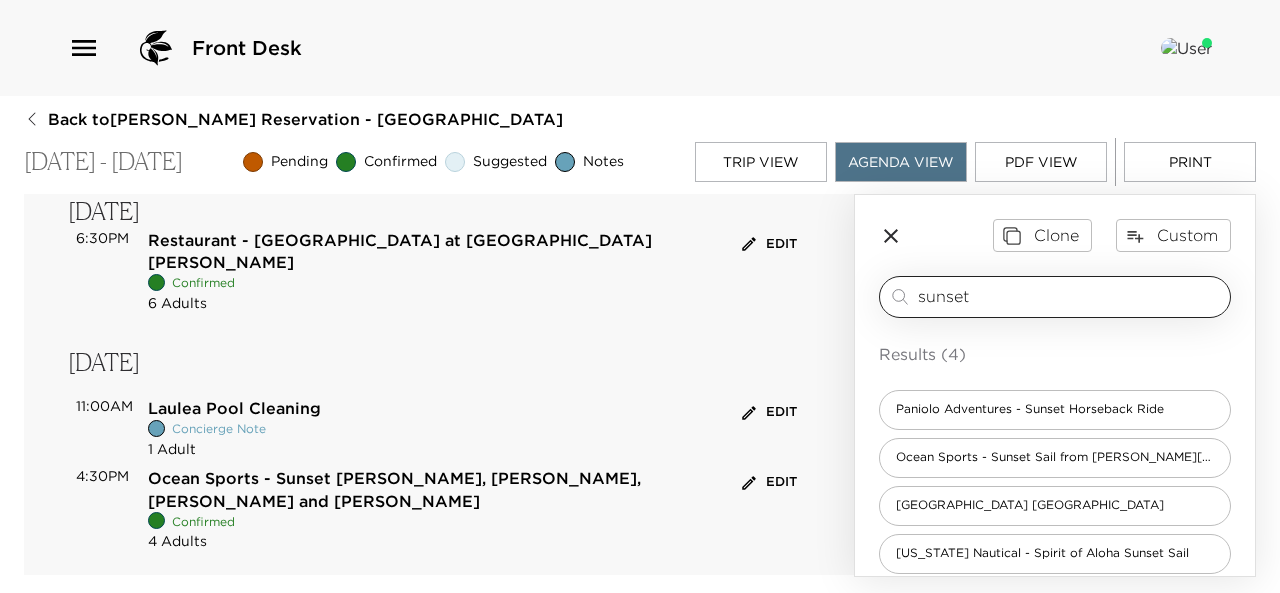 click on "sunset" at bounding box center (1070, 296) 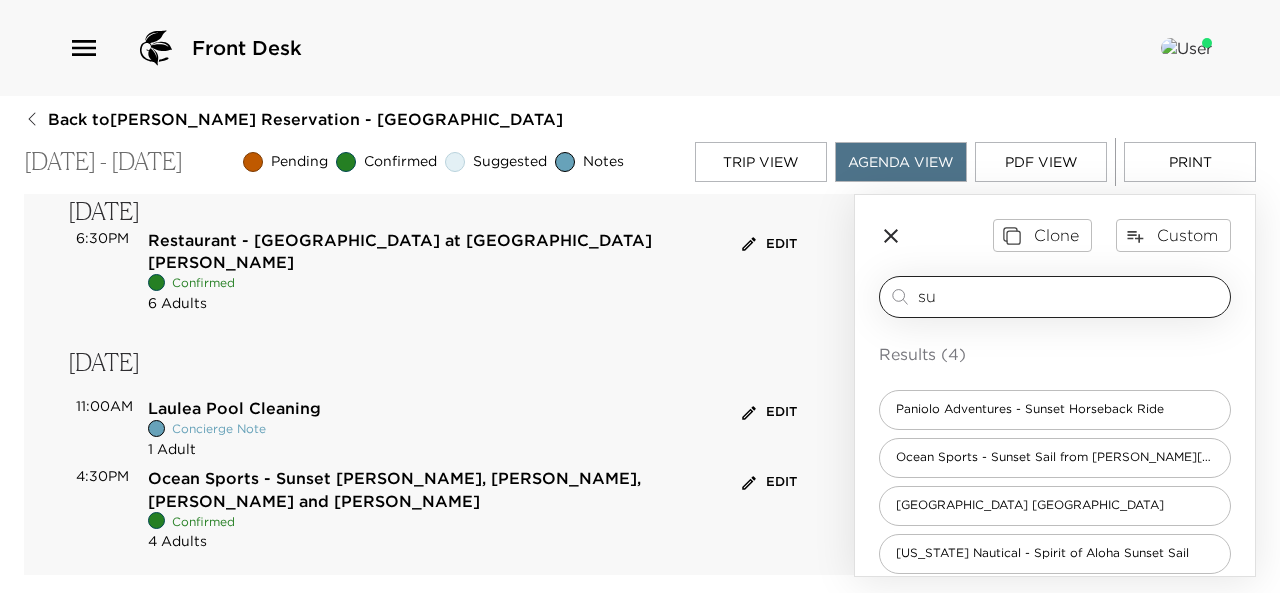 type on "s" 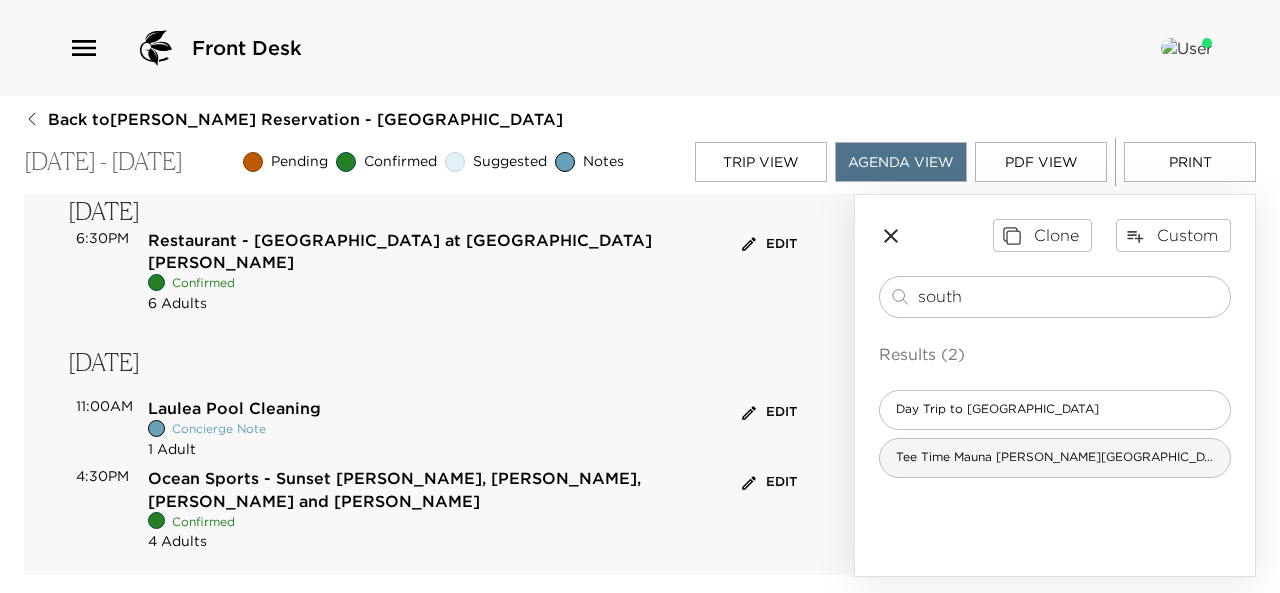 type on "south" 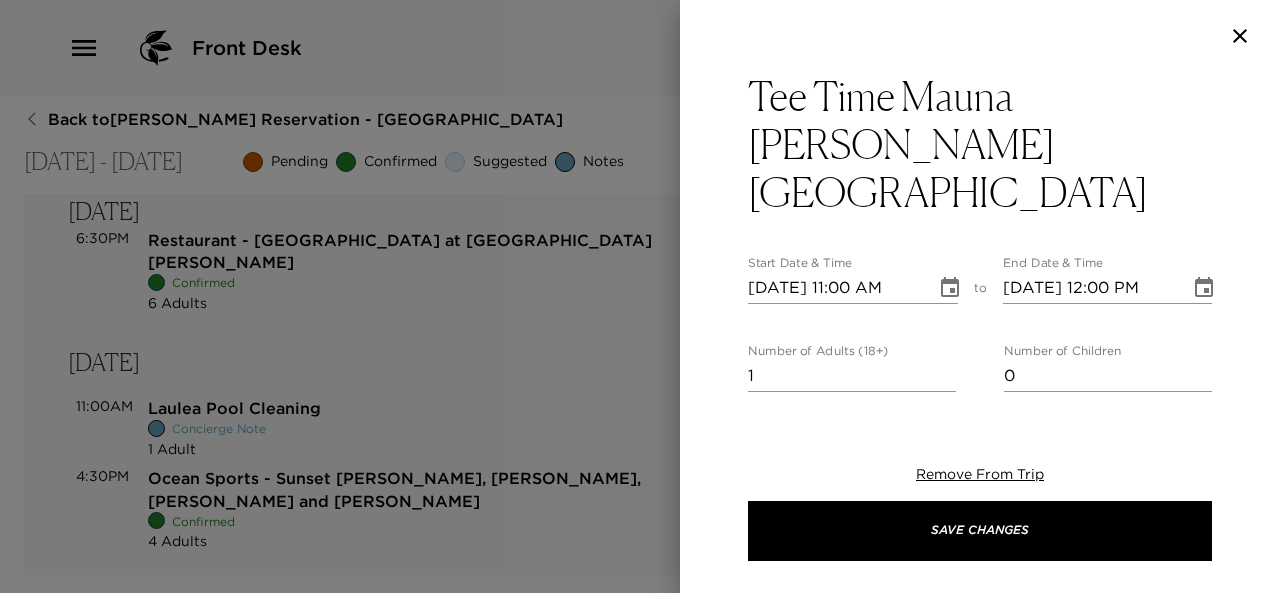 type on "Your Tee Time at [GEOGRAPHIC_DATA][PERSON_NAME] is confirmed.
Drive Time: 5 minutes from your residence
Parking: Self-Parking" 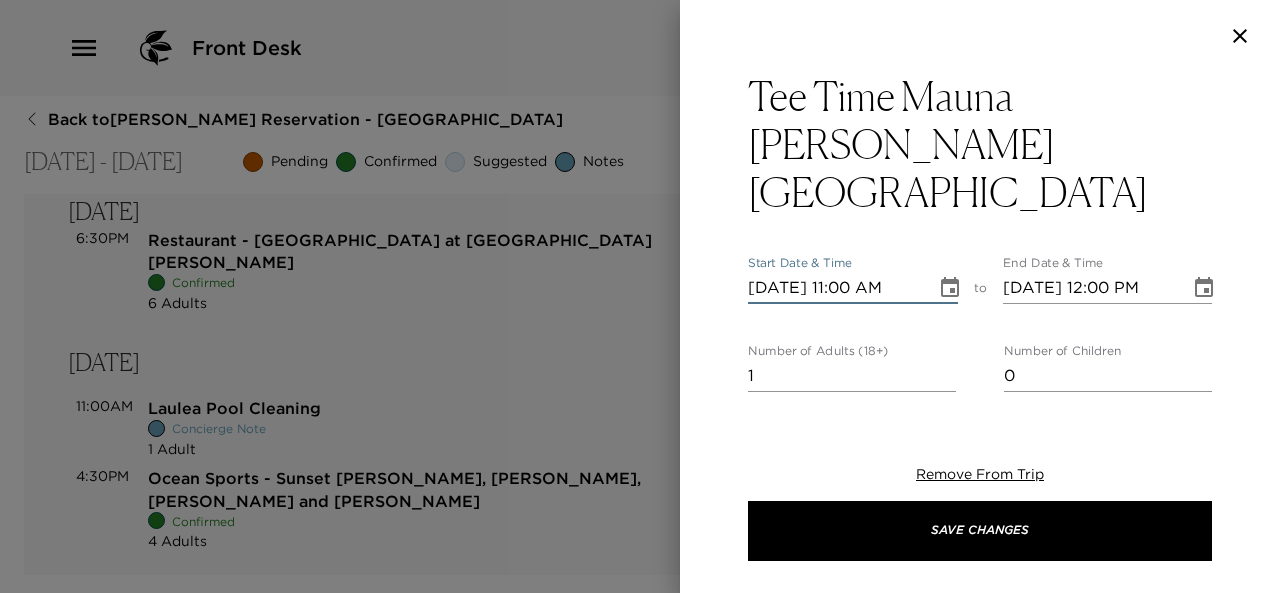 type on "[DATE] 11:00 AM" 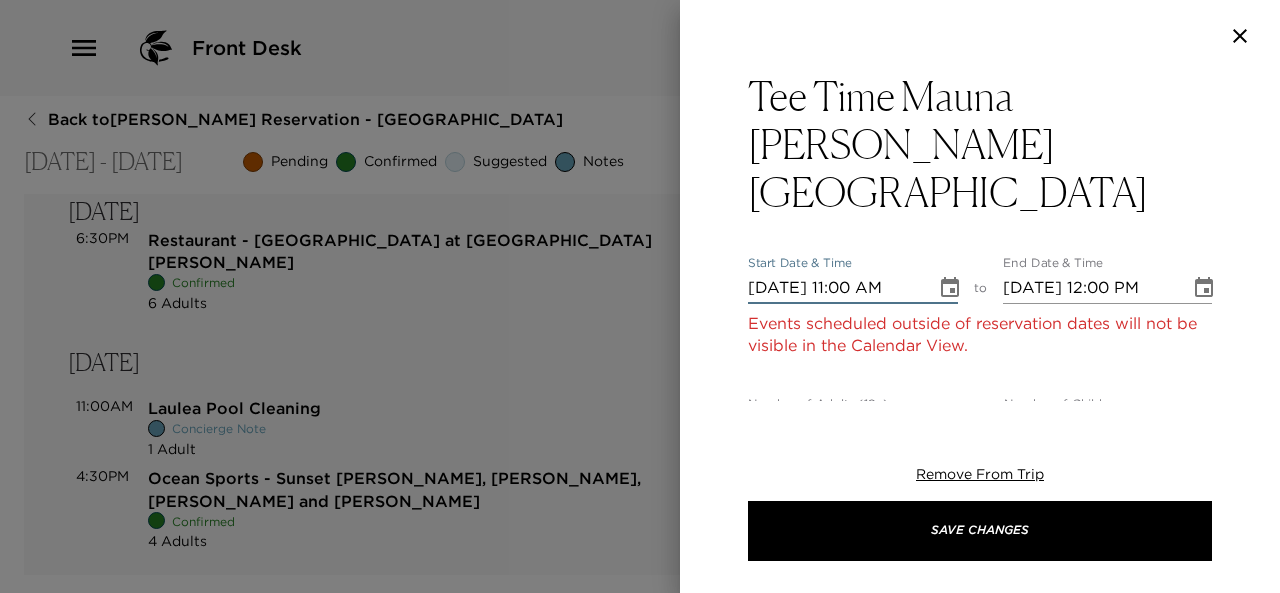 type on "[DATE] 11:00 AM" 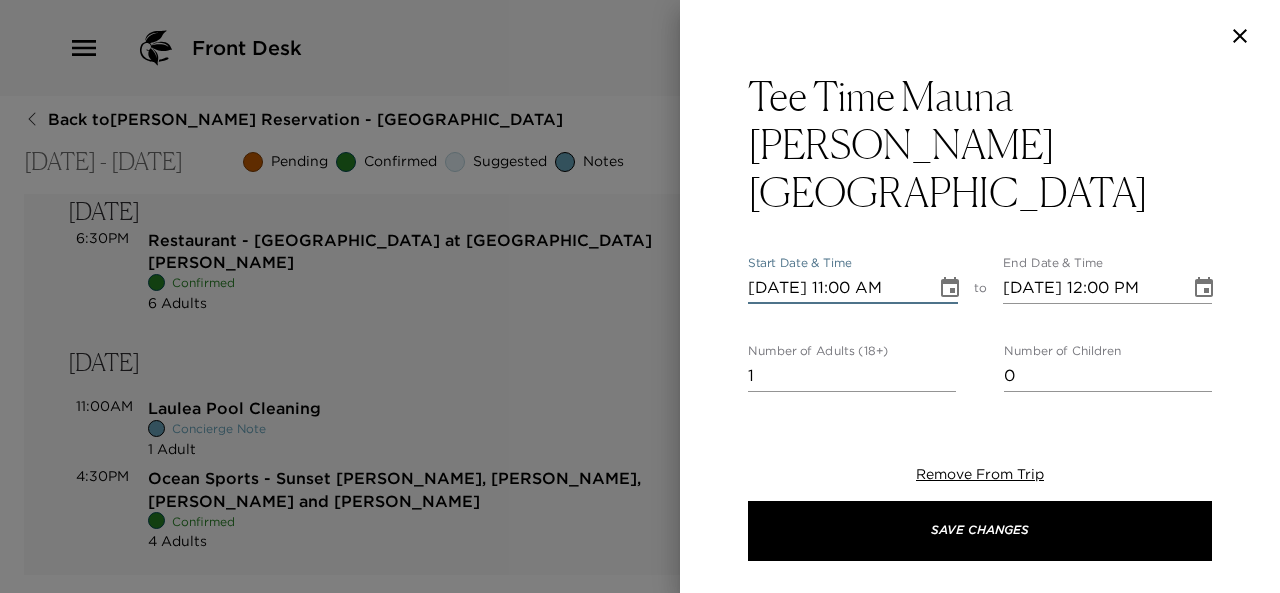 click on "[DATE] 11:00 AM" at bounding box center (835, 288) 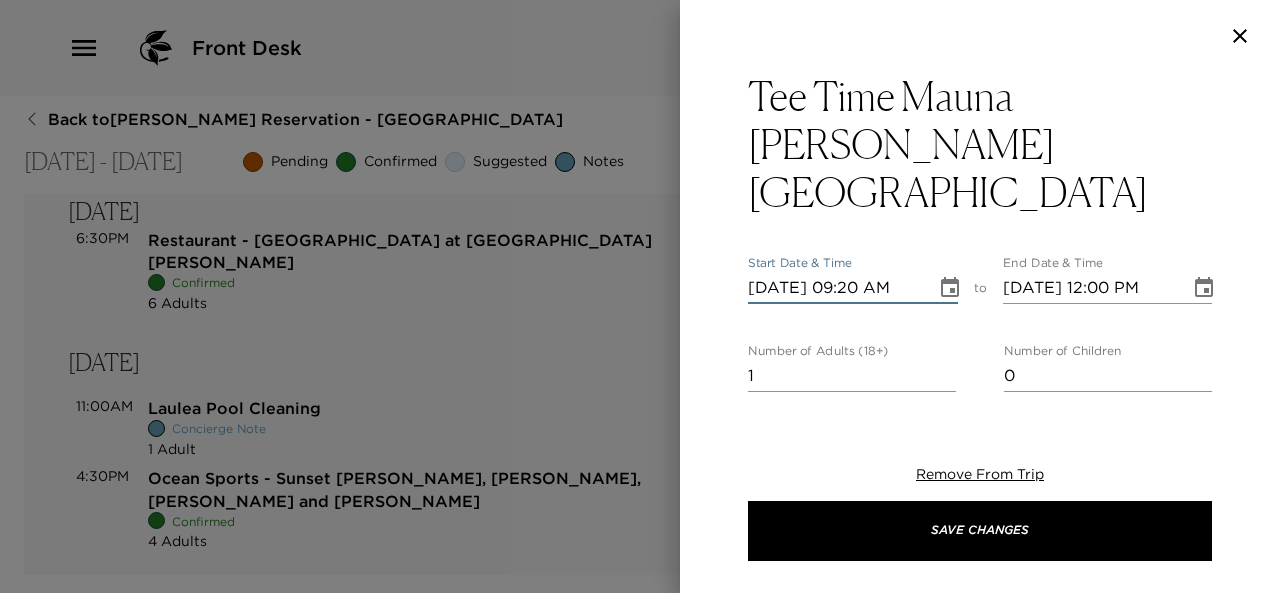 scroll, scrollTop: 0, scrollLeft: 0, axis: both 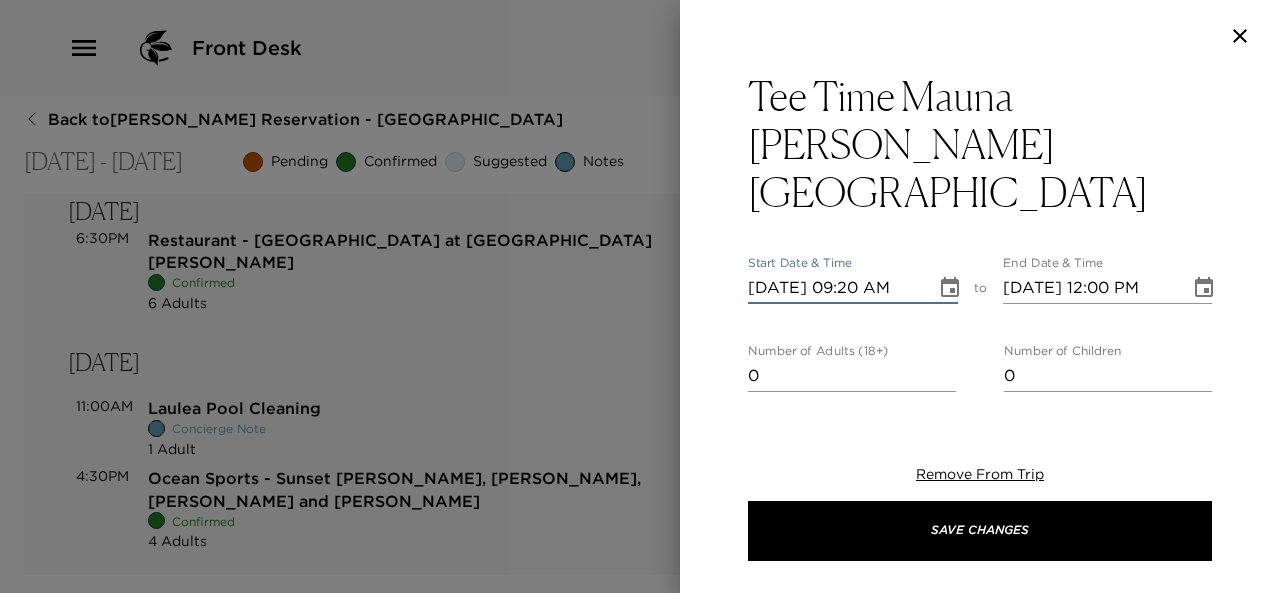 click on "0" at bounding box center (852, 376) 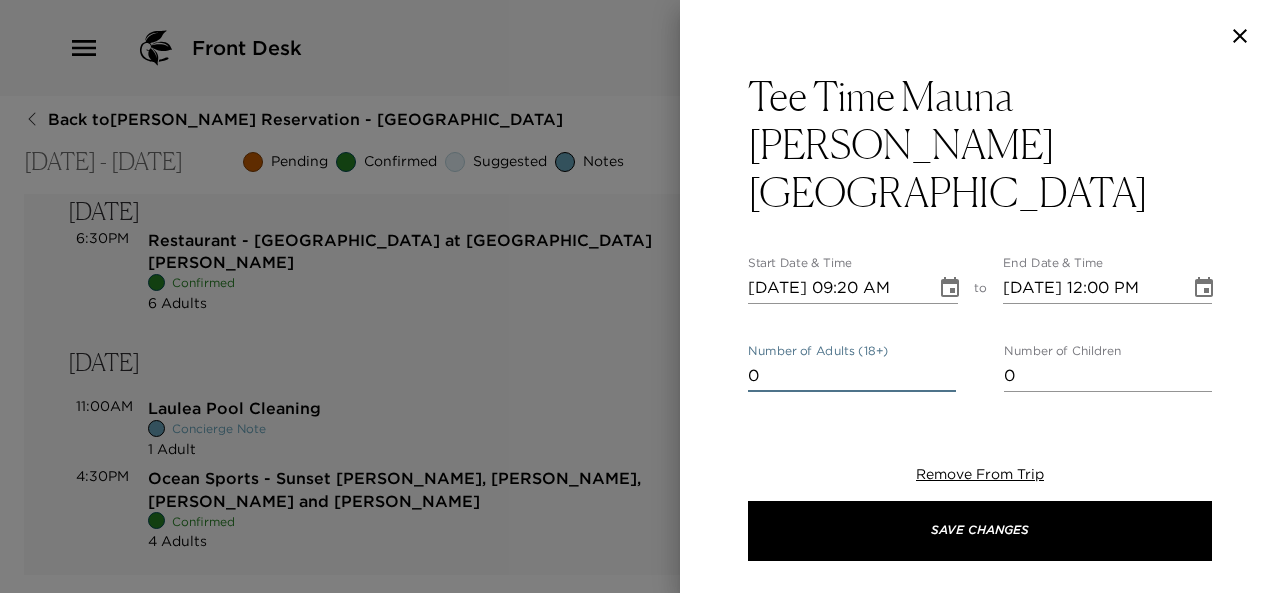 click on "0" at bounding box center [852, 376] 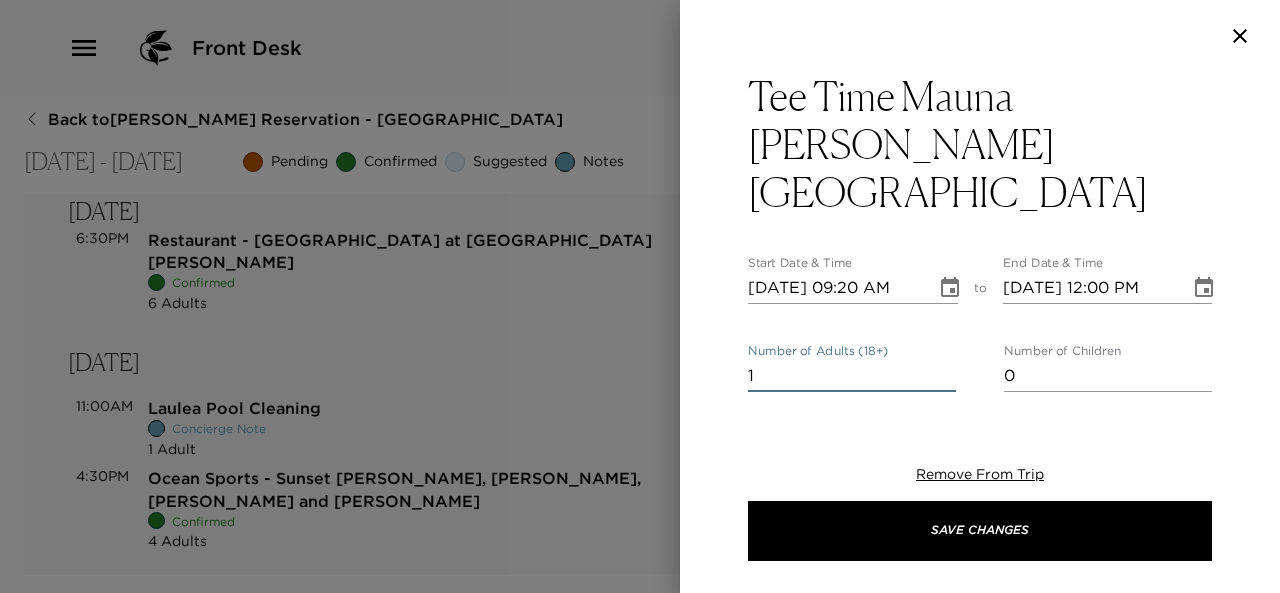 click on "1" at bounding box center (852, 376) 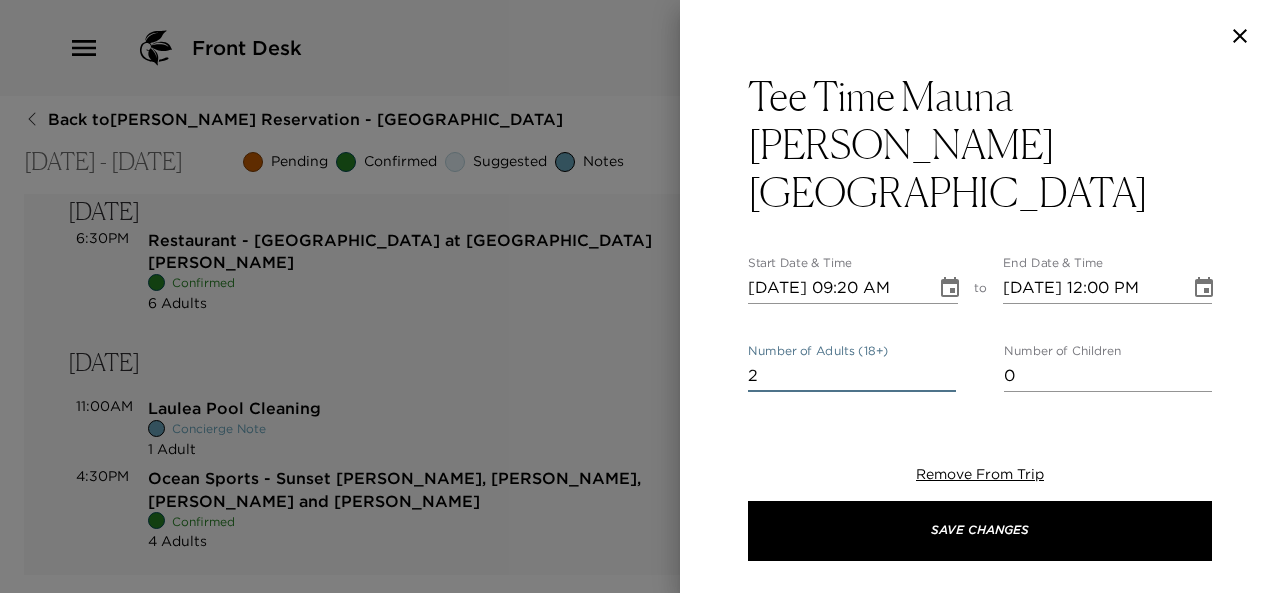 click on "2" at bounding box center [852, 376] 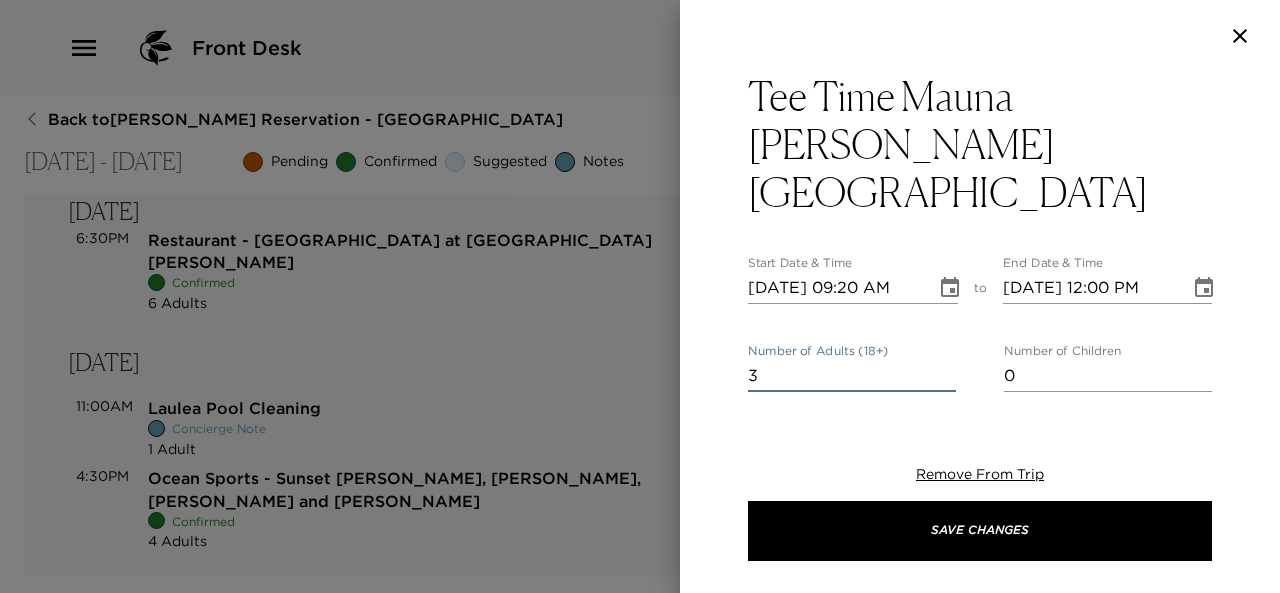 type on "3" 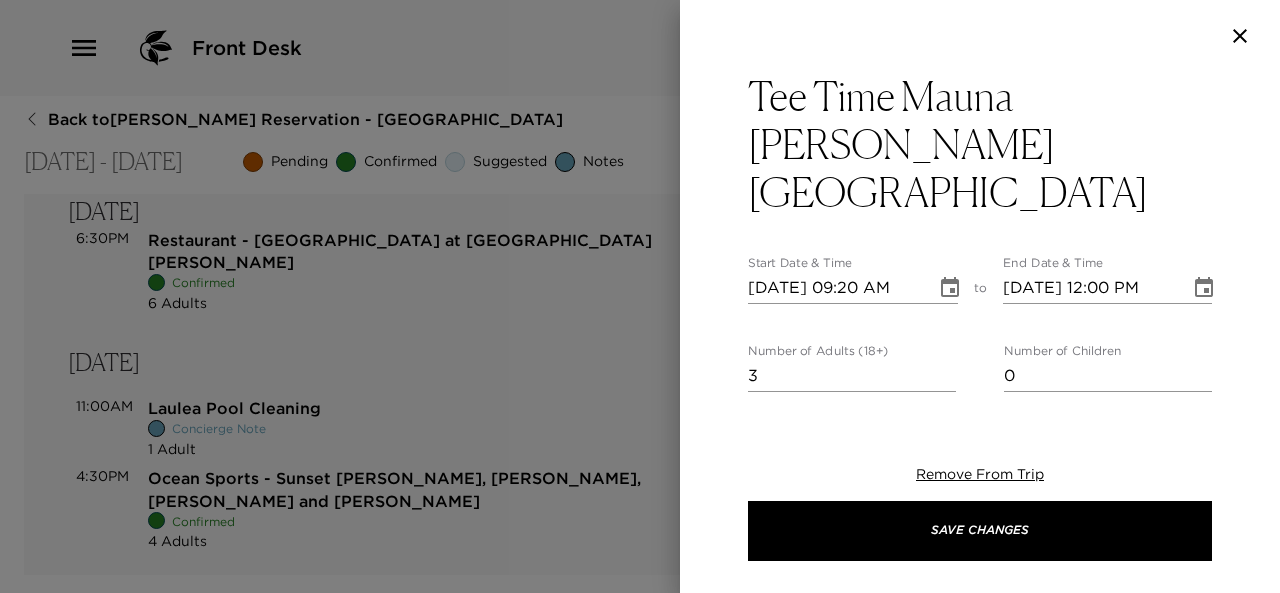click on "Status Confirmed Confirmed" at bounding box center [980, 456] 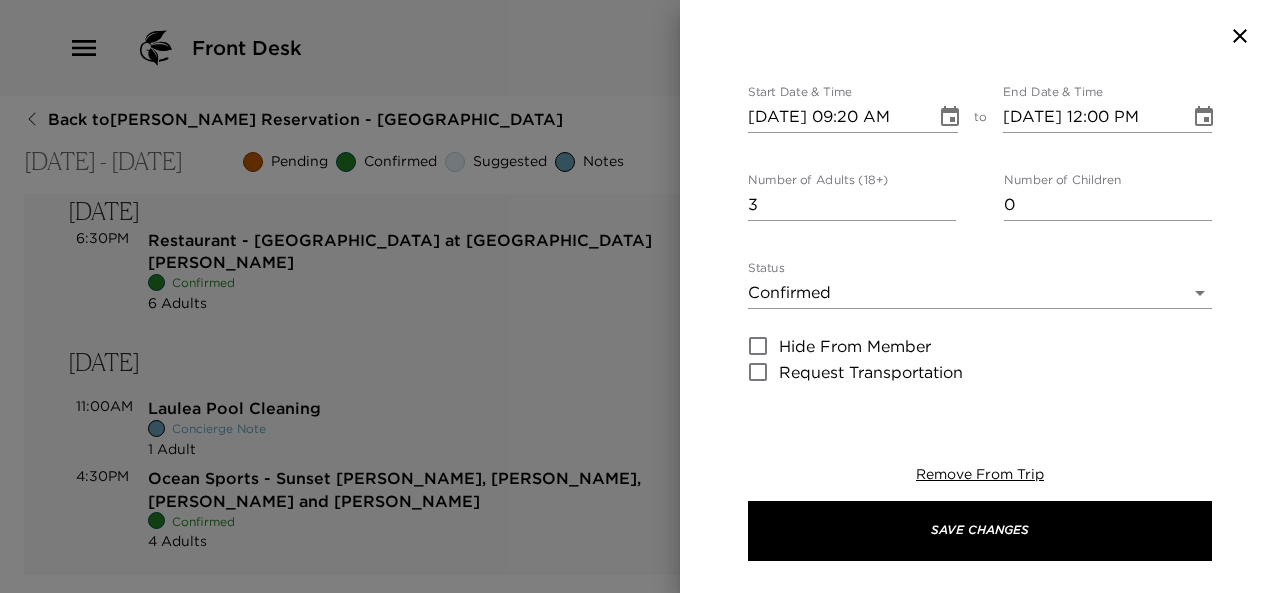 scroll, scrollTop: 177, scrollLeft: 0, axis: vertical 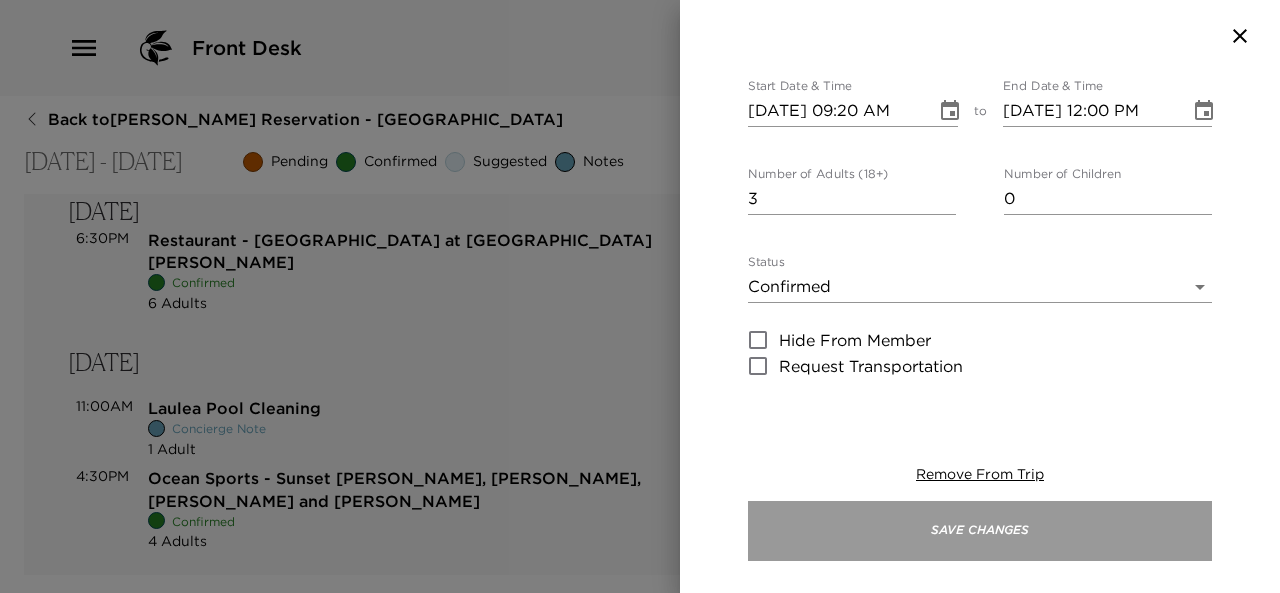 click on "Save Changes" at bounding box center (980, 531) 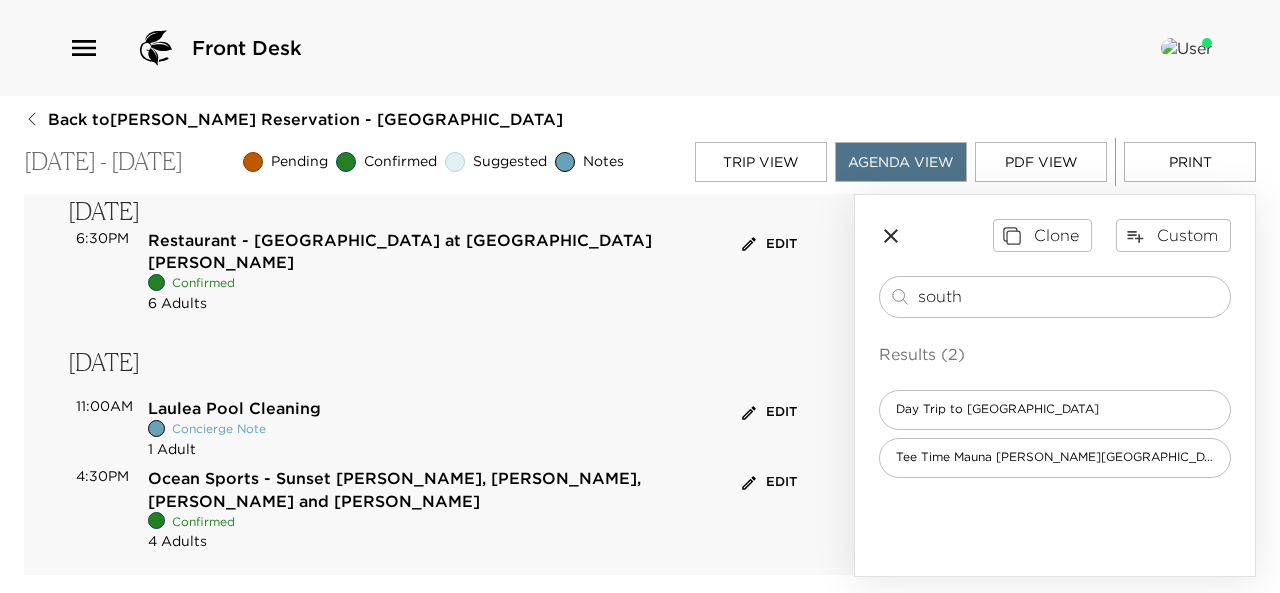 scroll, scrollTop: 1136, scrollLeft: 0, axis: vertical 